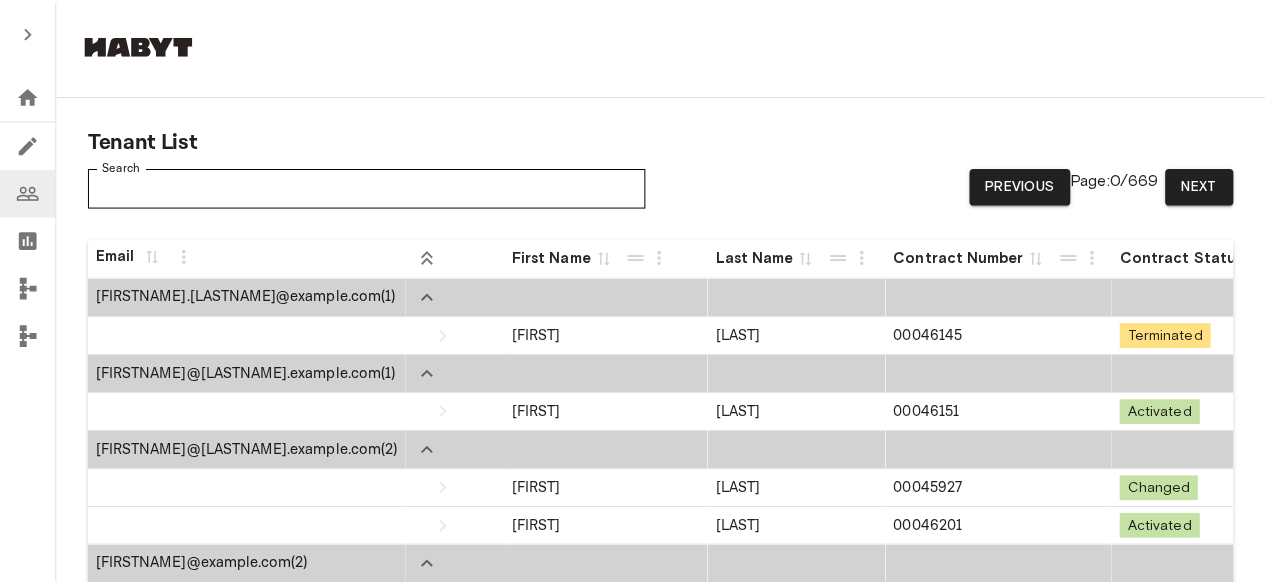 scroll, scrollTop: 0, scrollLeft: 0, axis: both 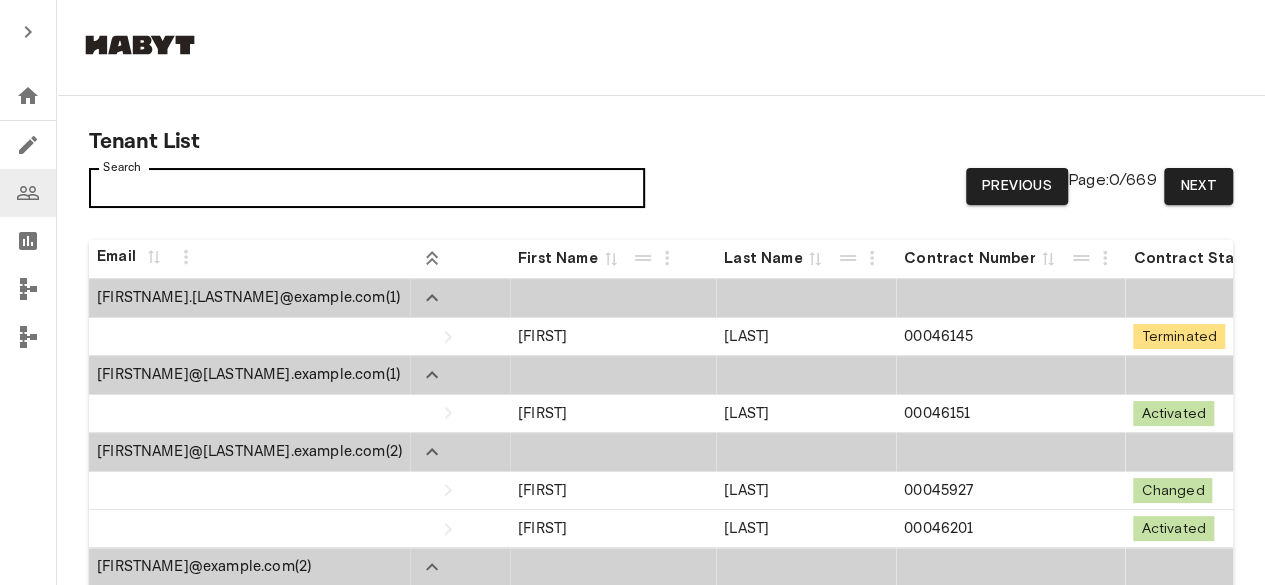 drag, startPoint x: 0, startPoint y: 0, endPoint x: 269, endPoint y: 197, distance: 333.42166 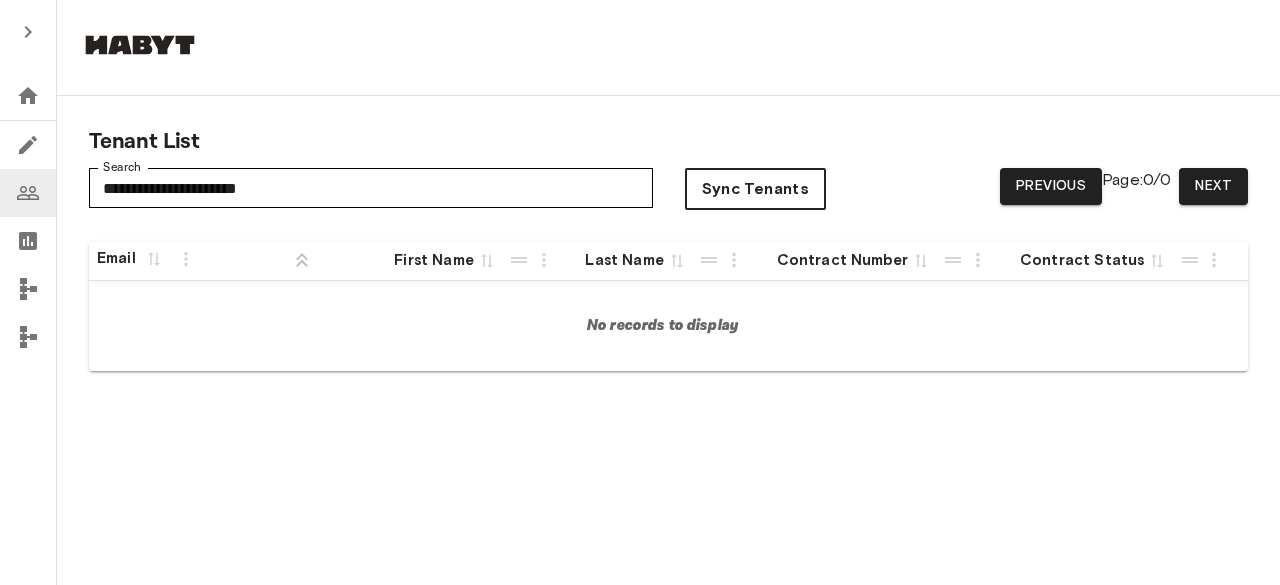 type on "**********" 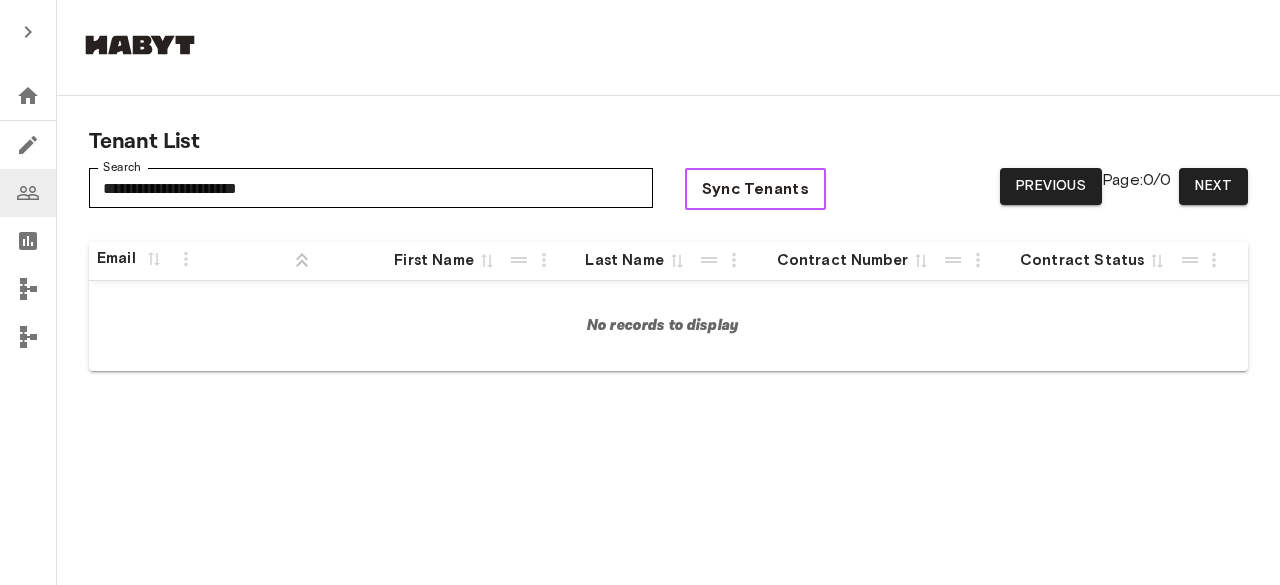 click on "Sync Tenants" at bounding box center (756, 189) 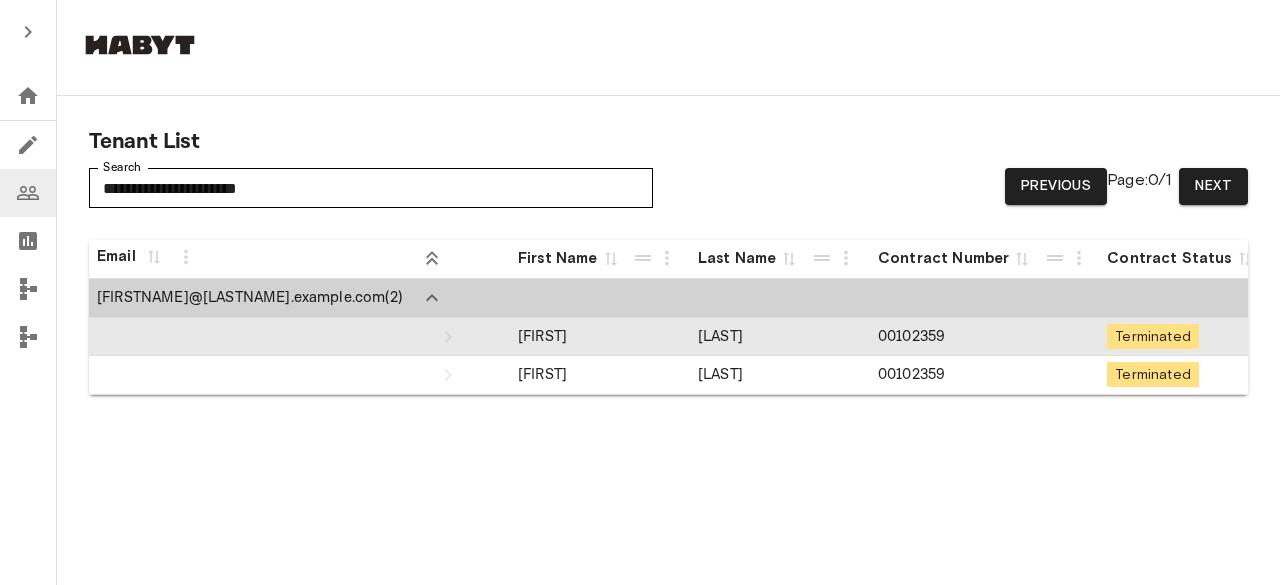 click on "[LAST]" at bounding box center [780, 337] 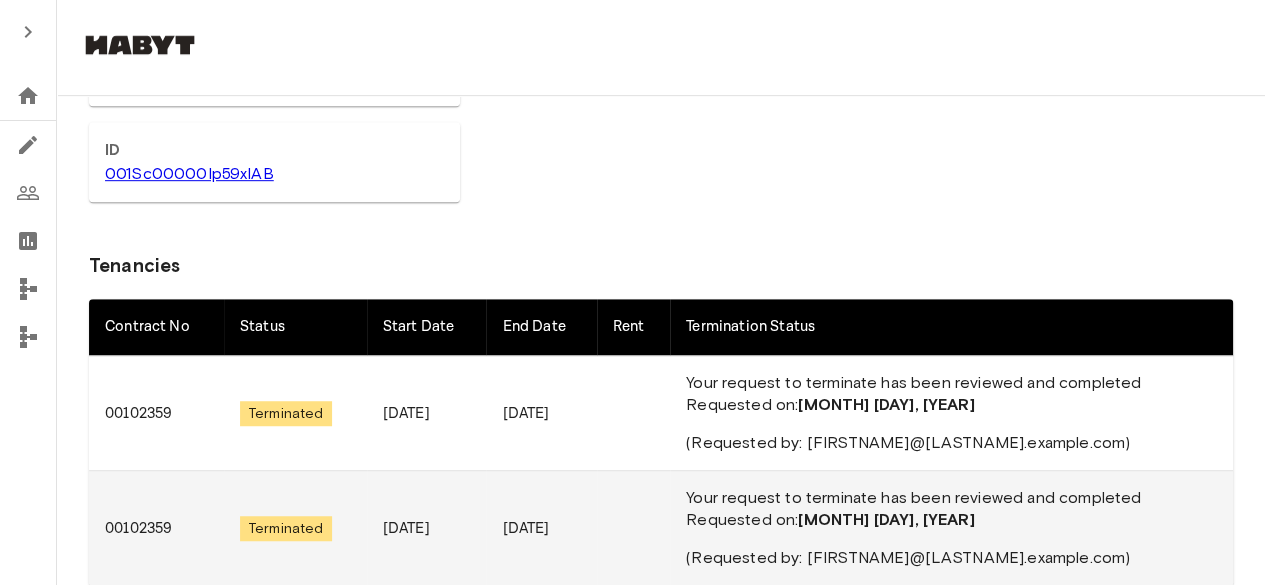 scroll, scrollTop: 600, scrollLeft: 0, axis: vertical 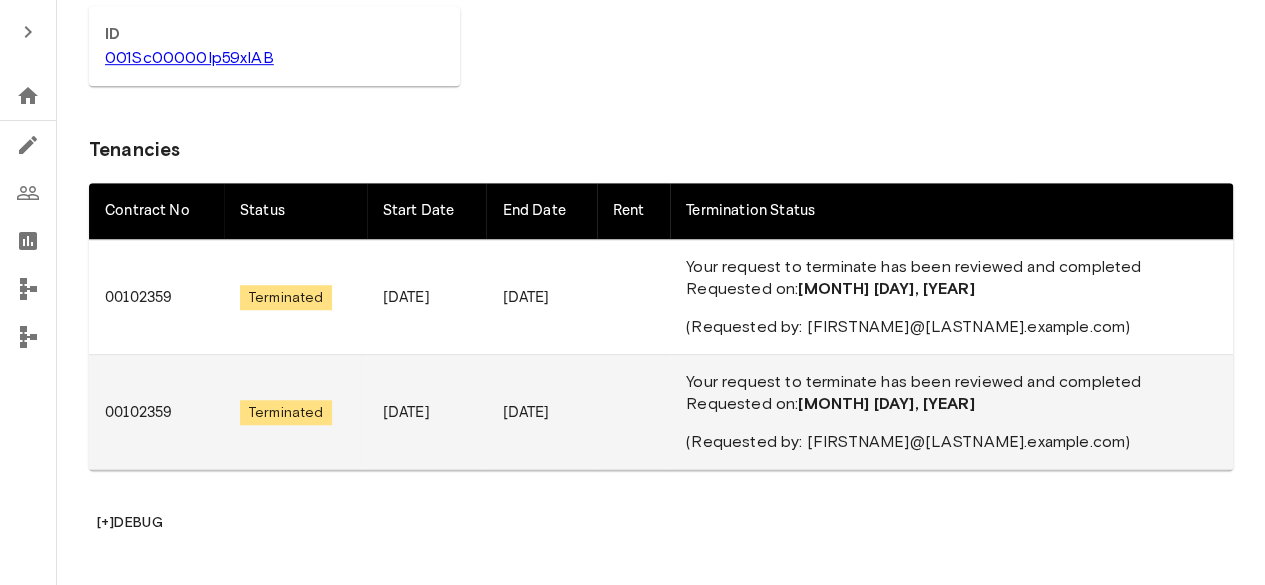 click at bounding box center (634, 297) 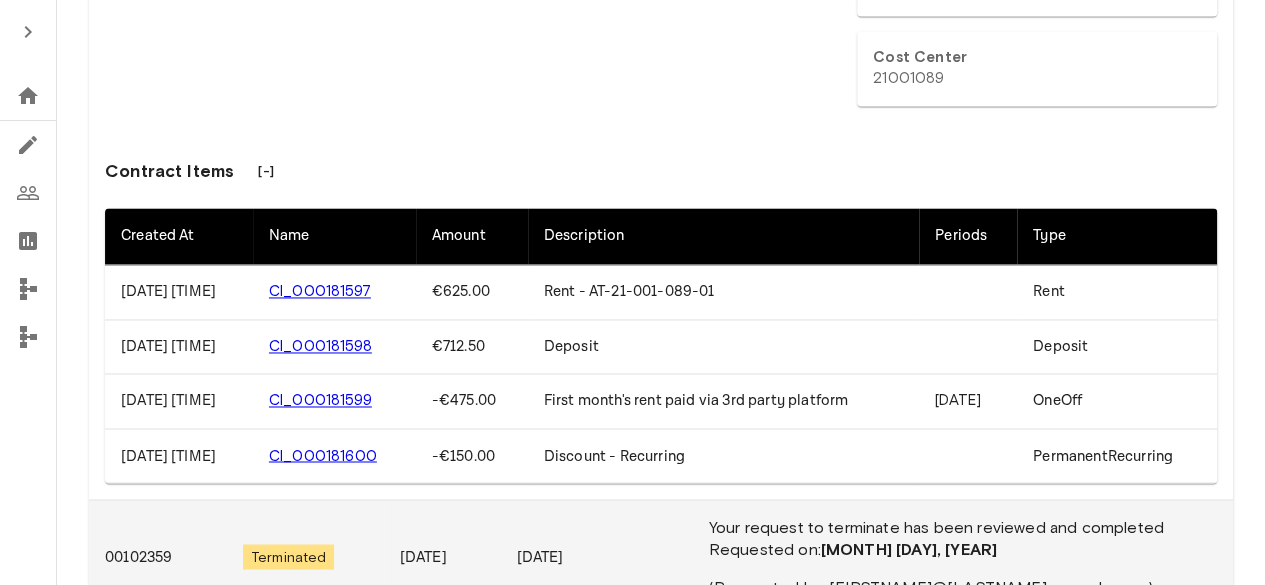 scroll, scrollTop: 1500, scrollLeft: 0, axis: vertical 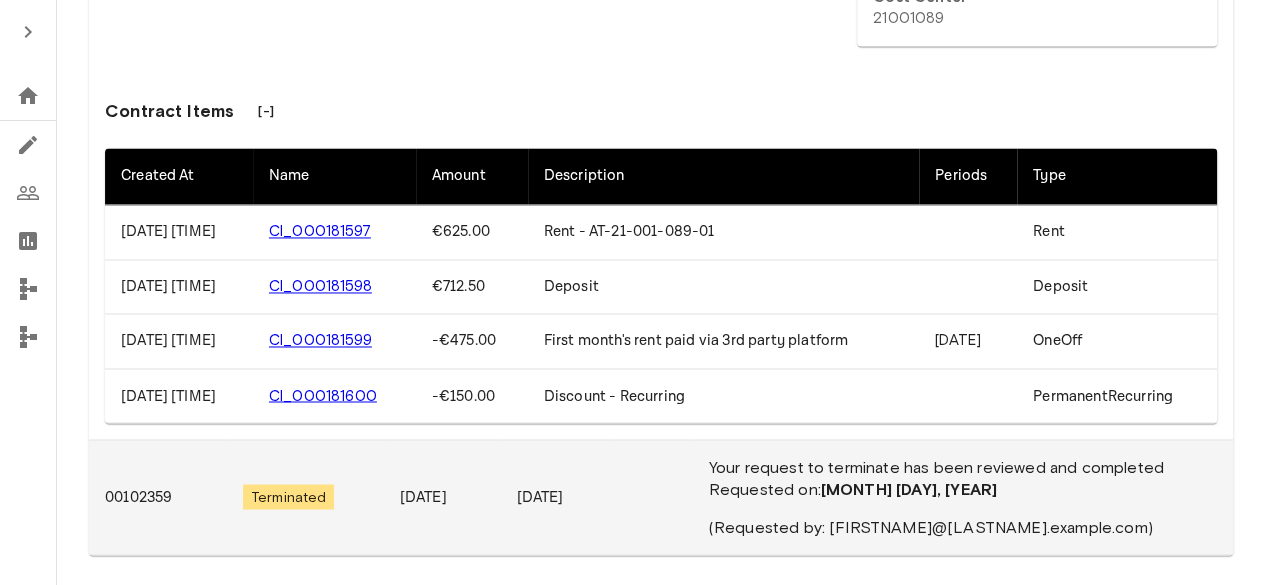 click on "CI_000181598" at bounding box center [320, 286] 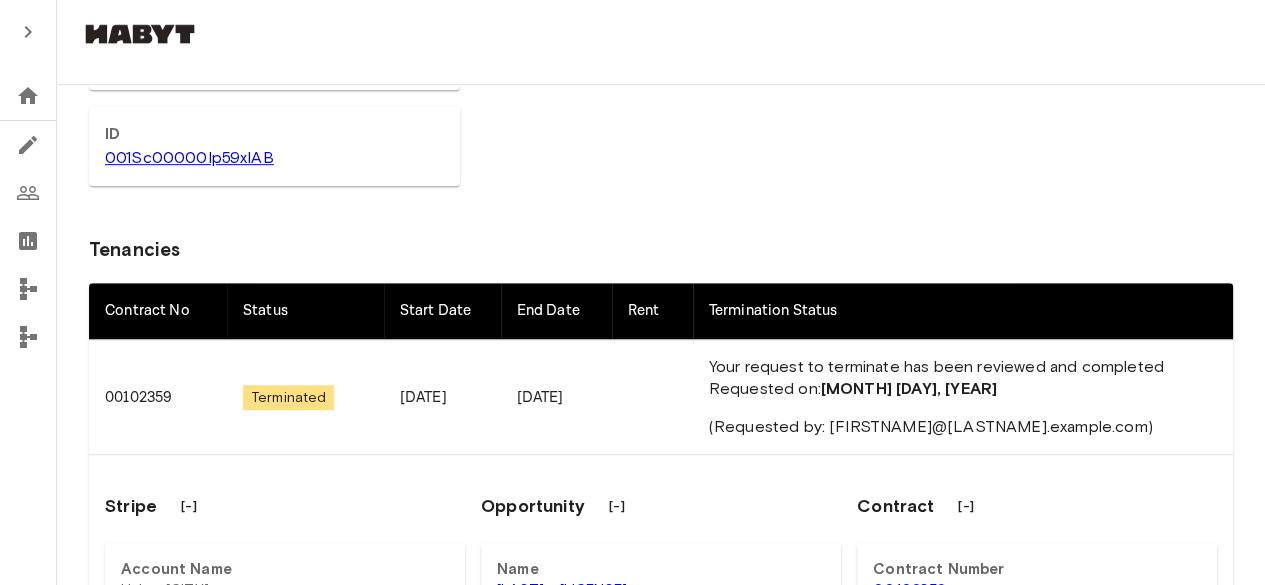 scroll, scrollTop: 600, scrollLeft: 0, axis: vertical 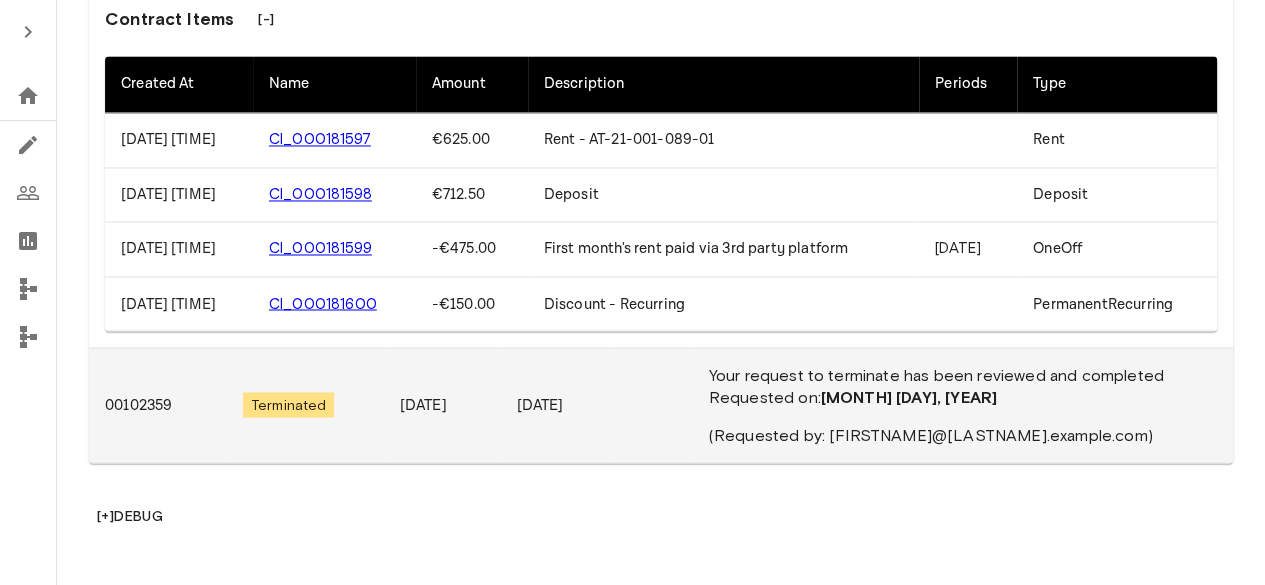 click on "[DATE]" at bounding box center (442, 405) 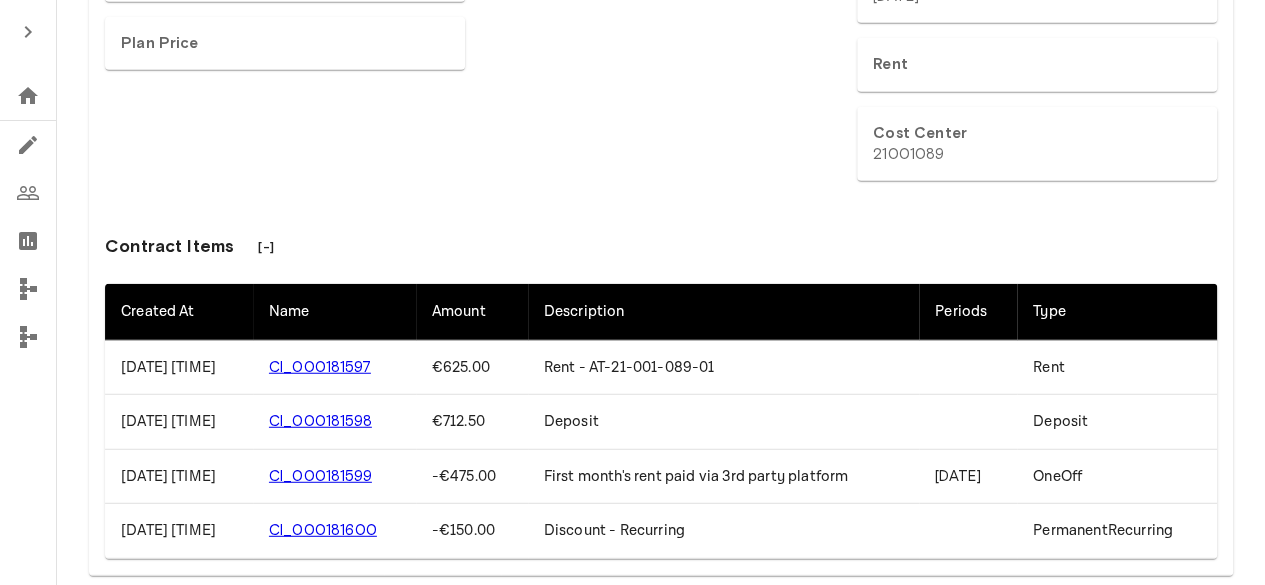 scroll, scrollTop: 2582, scrollLeft: 0, axis: vertical 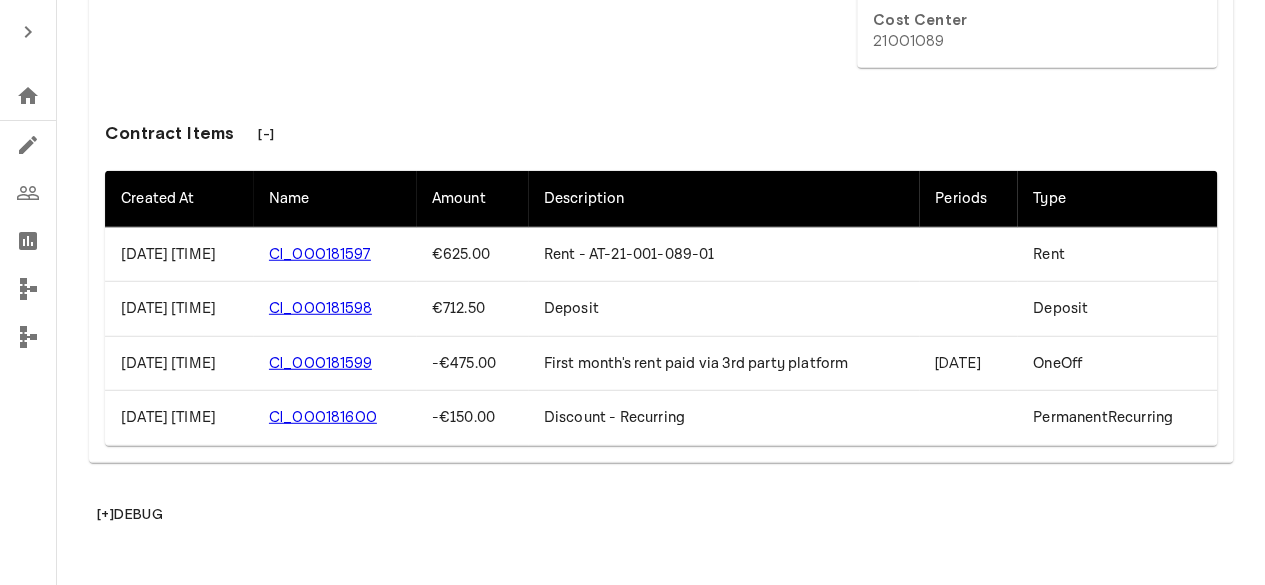 click on "Deposit" at bounding box center (723, 309) 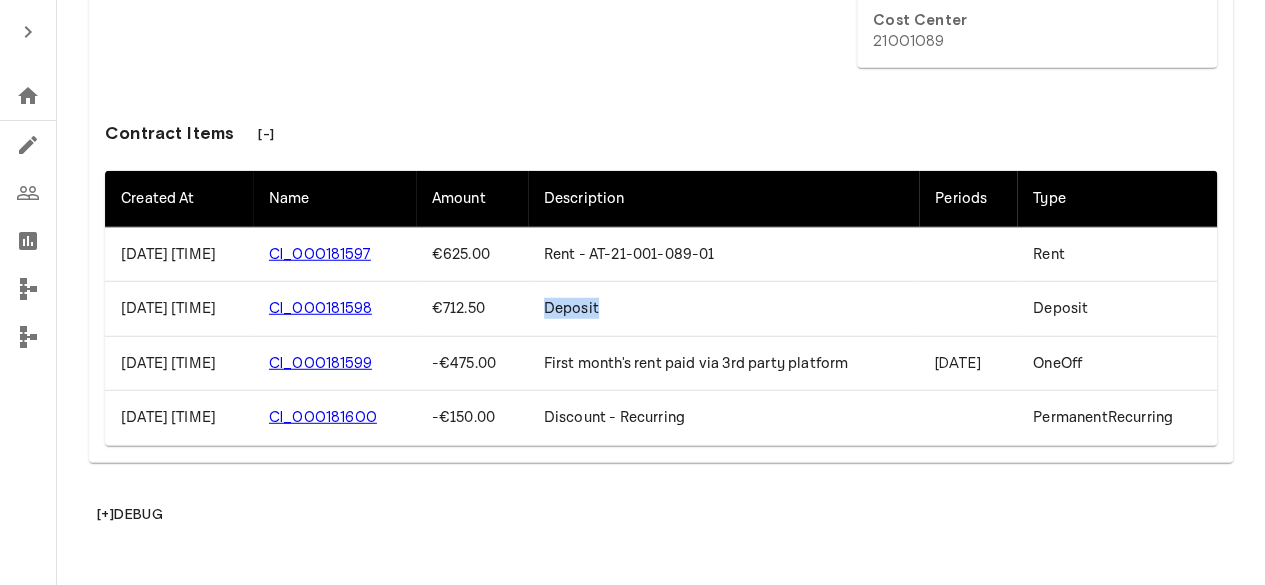 click on "Deposit" at bounding box center [723, 309] 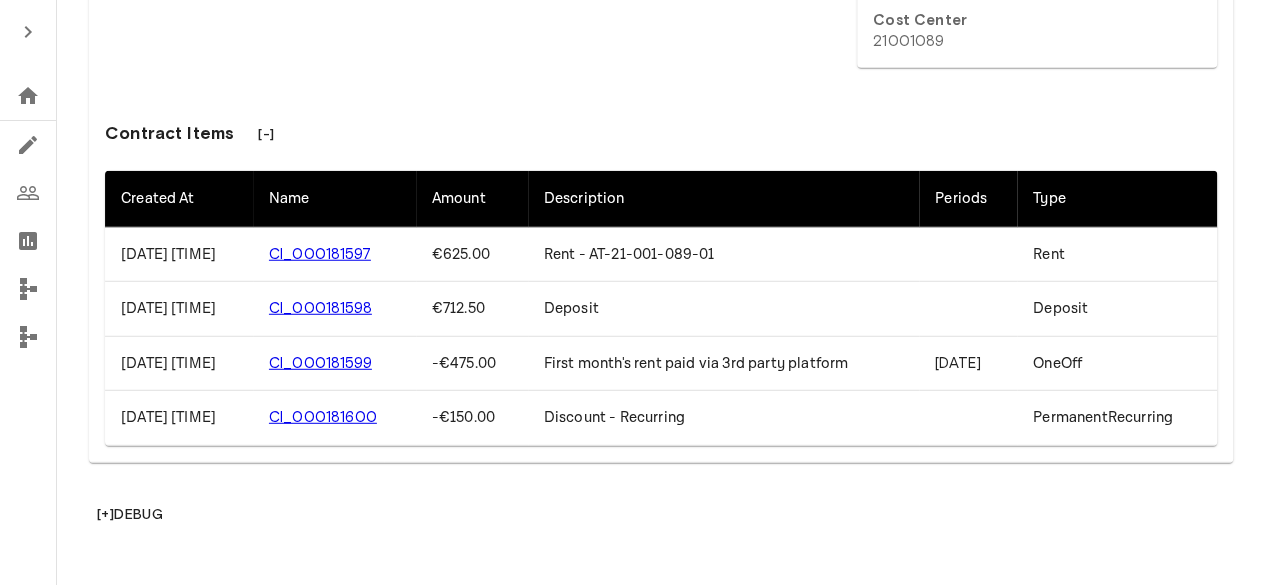 click on "Deposit" at bounding box center (1117, 309) 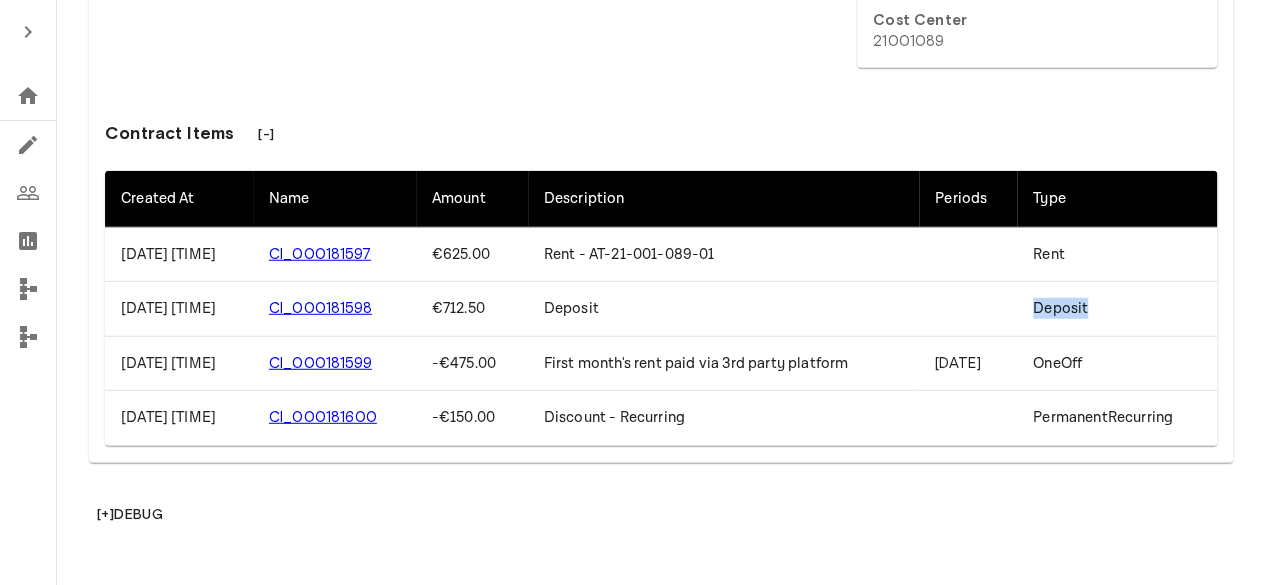 click on "Deposit" at bounding box center [1117, 309] 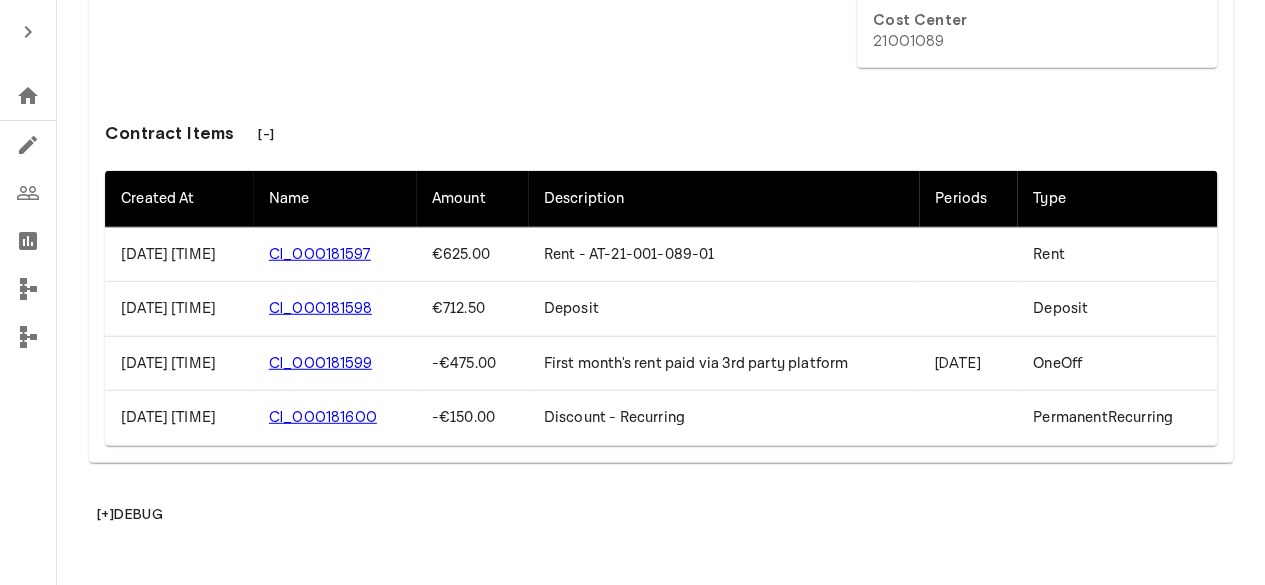 click on "[DATE] [TIME]" at bounding box center [179, 309] 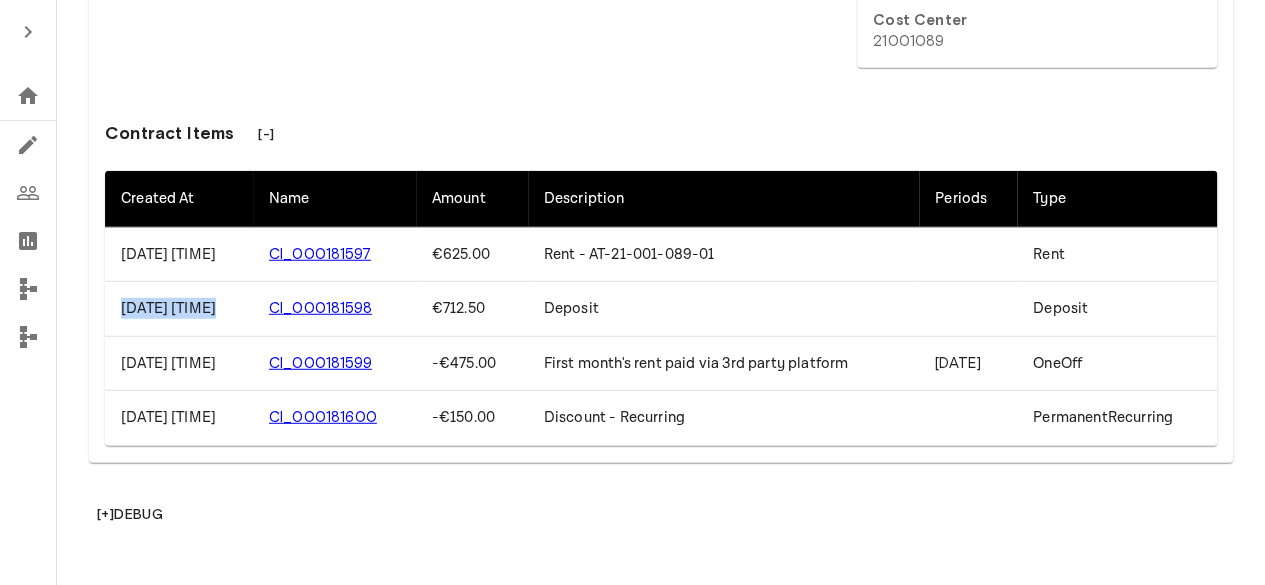 click on "[DATE] [TIME]" at bounding box center [179, 309] 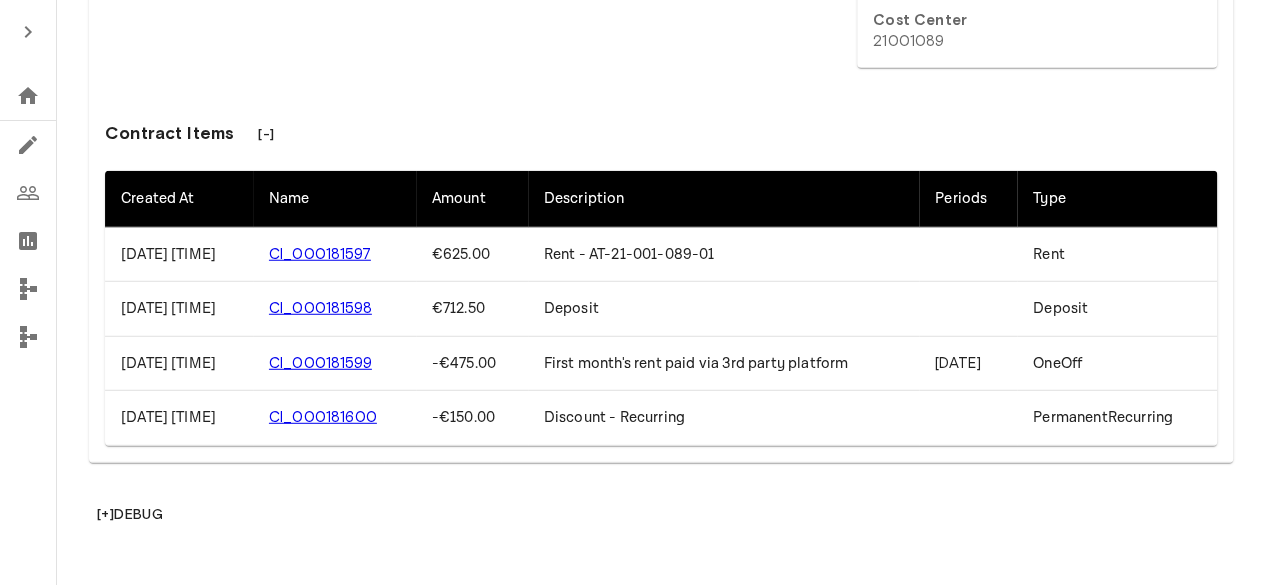 click on "[+]  Debug" at bounding box center (661, 515) 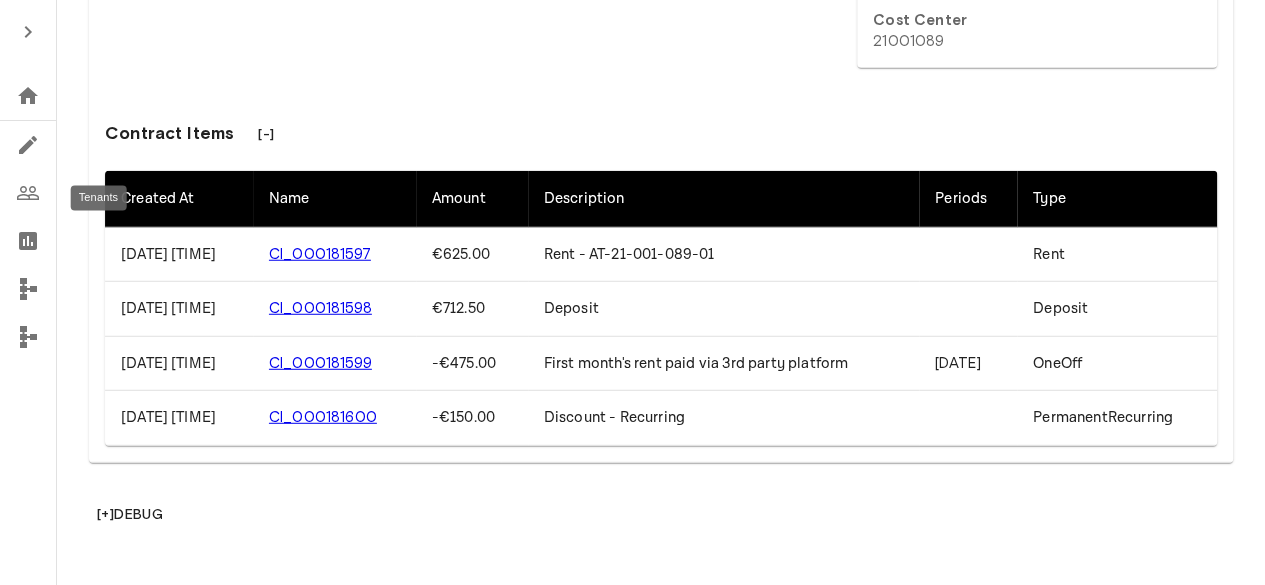 click 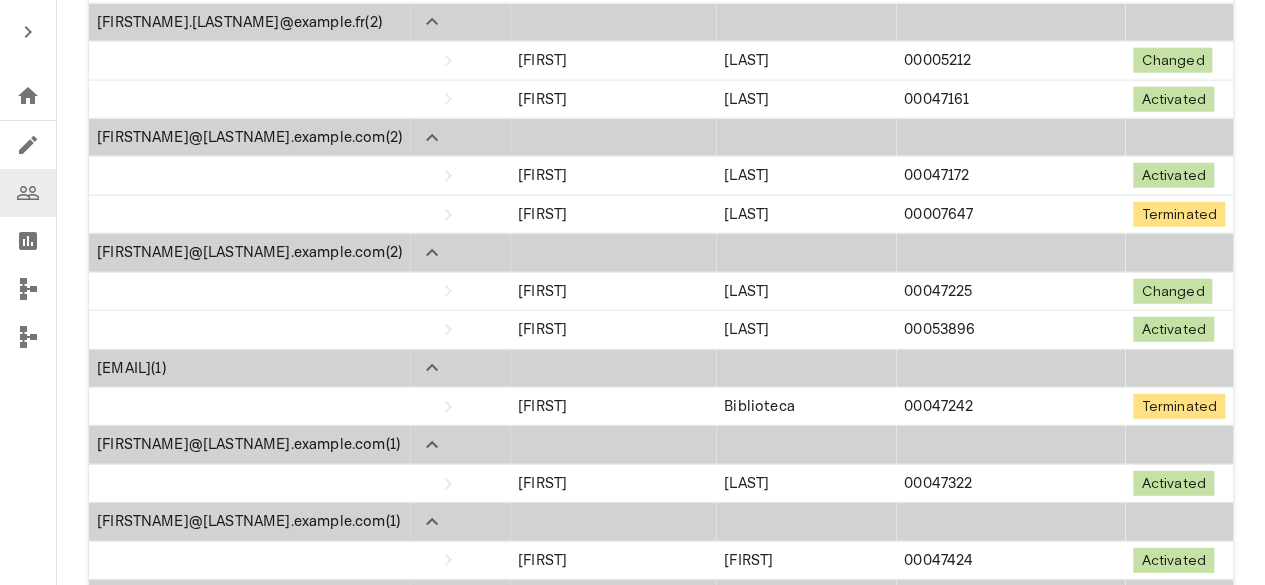 scroll, scrollTop: 0, scrollLeft: 0, axis: both 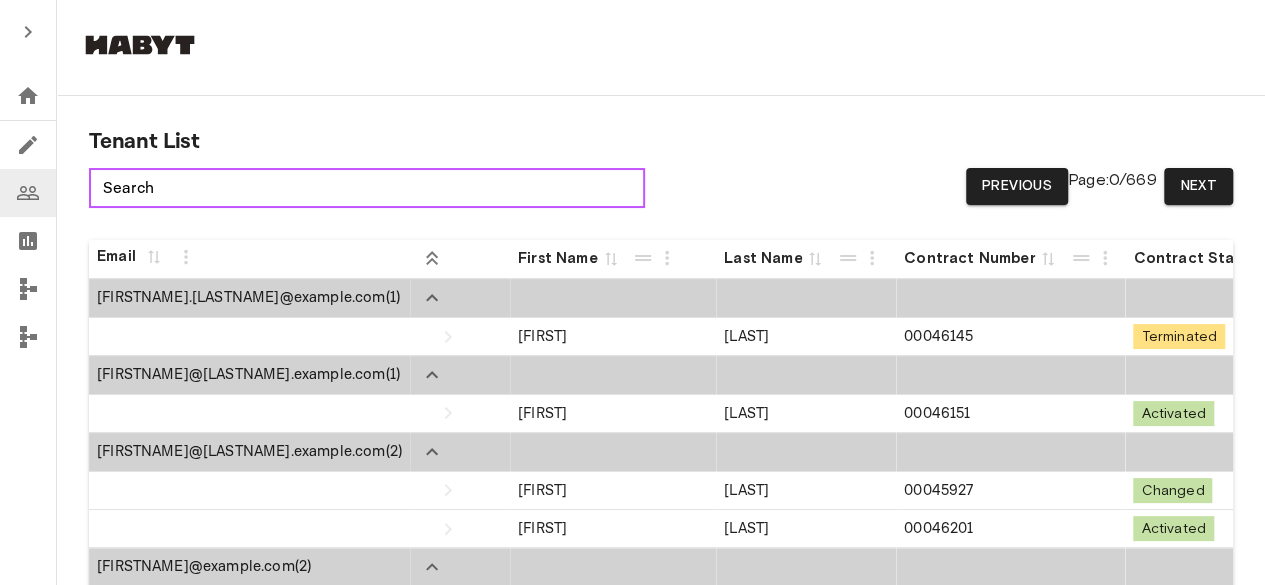 click on "Search" at bounding box center [367, 188] 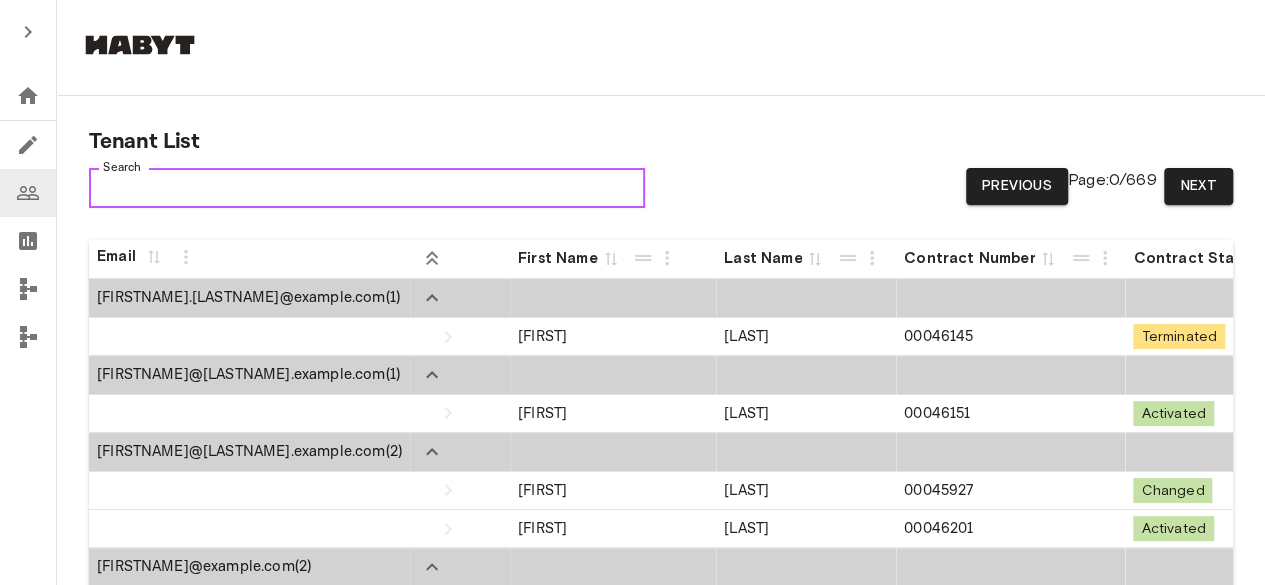 paste on "**********" 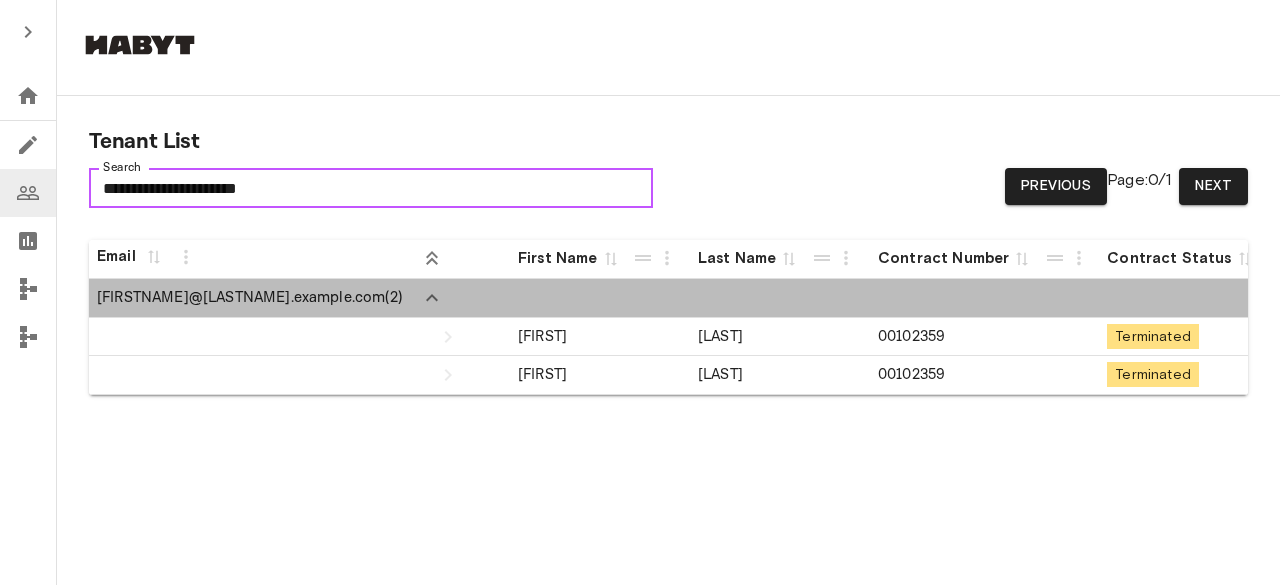 type on "**********" 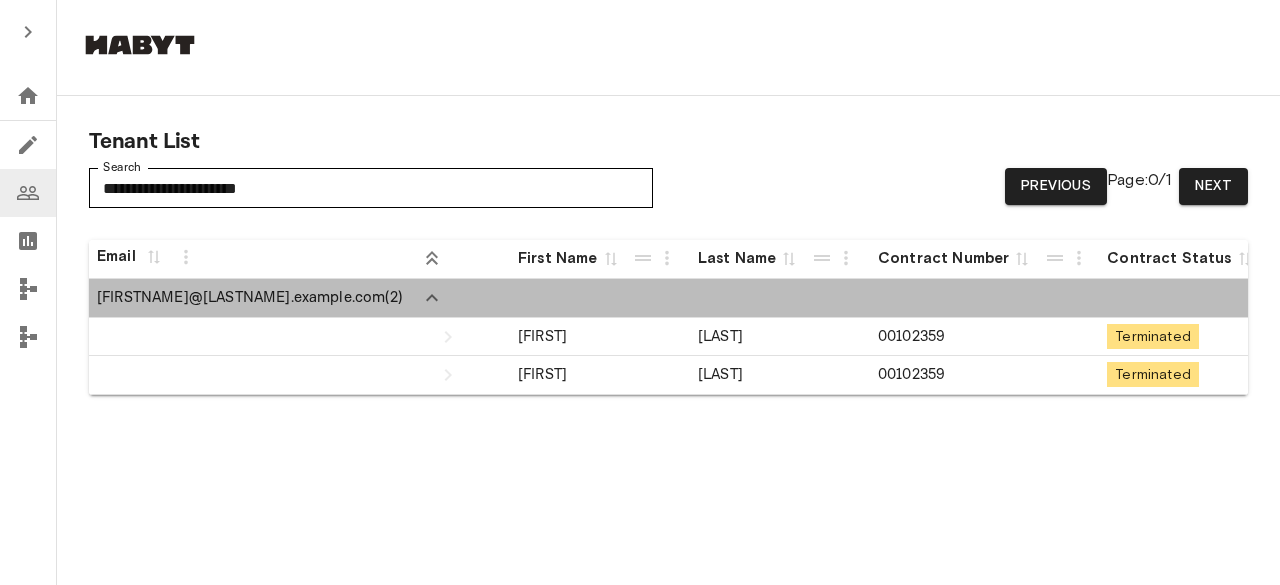 click on "[FIRSTNAME]@[LASTNAME].example.com ( 2 )" at bounding box center (249, 298) 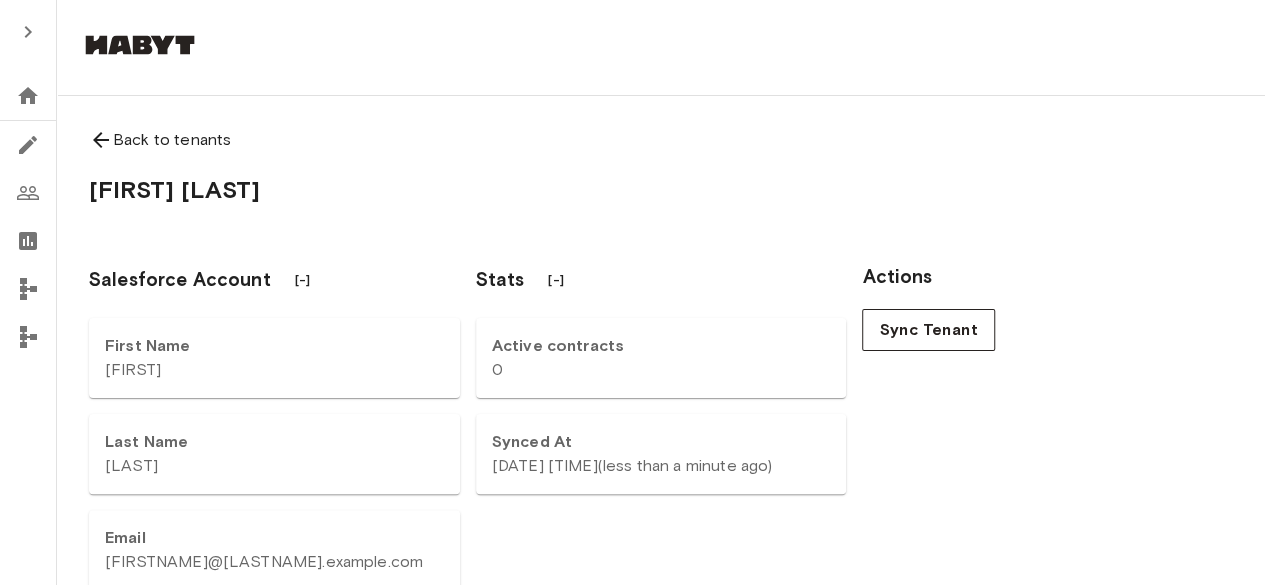 click on "Actions Sync Tenant" at bounding box center [1039, 465] 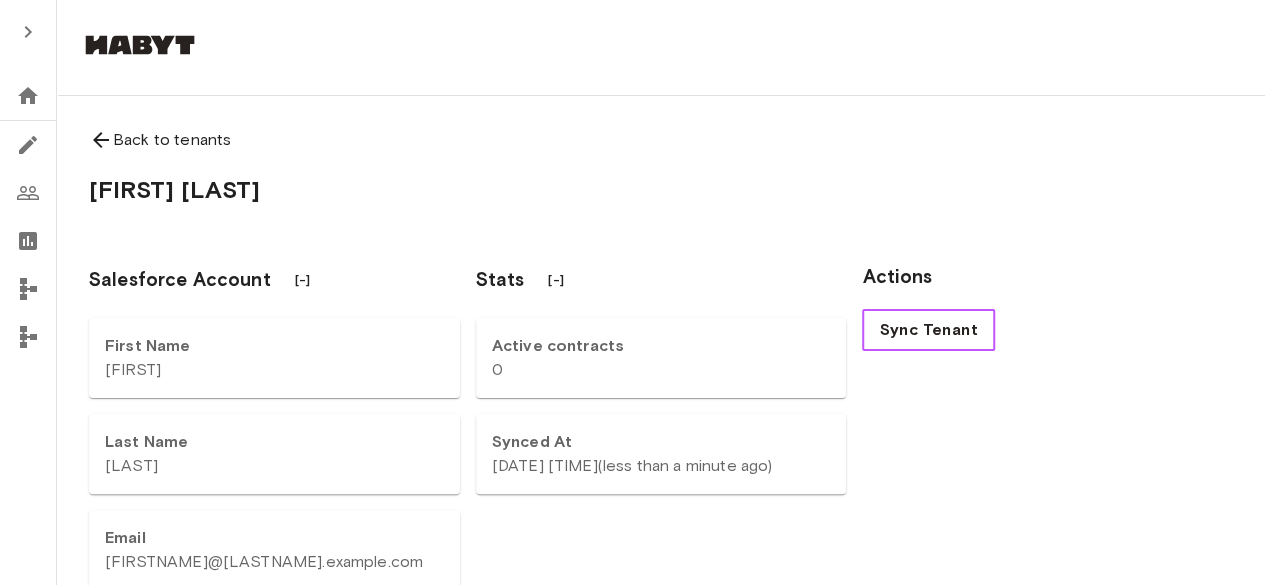 click on "Sync Tenant" at bounding box center (928, 330) 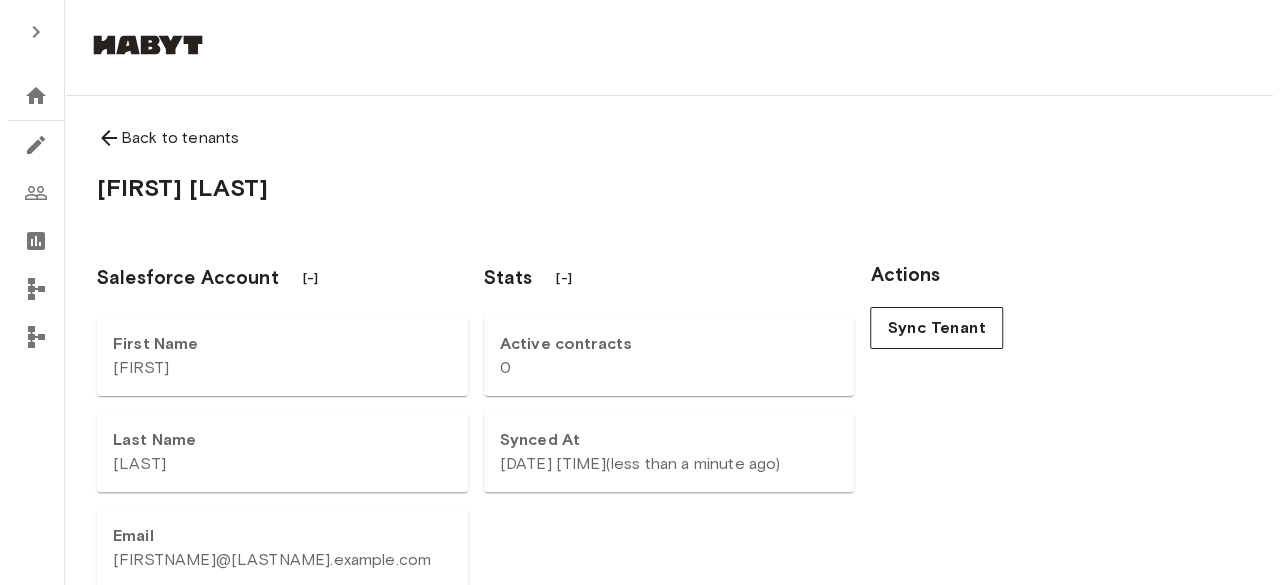 scroll, scrollTop: 0, scrollLeft: 0, axis: both 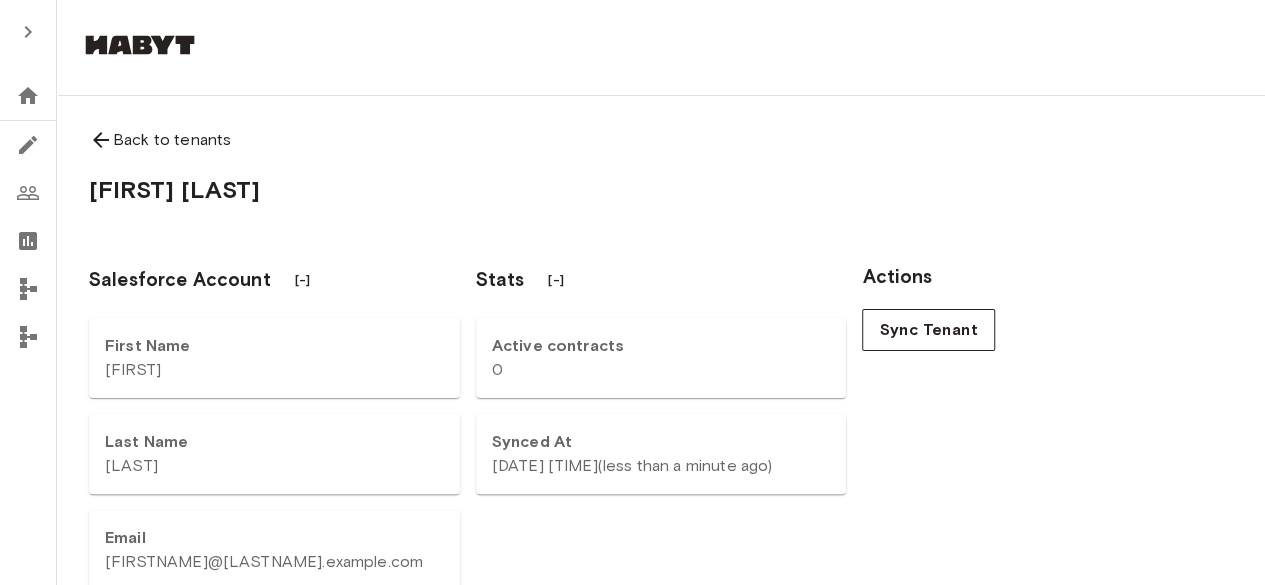 click 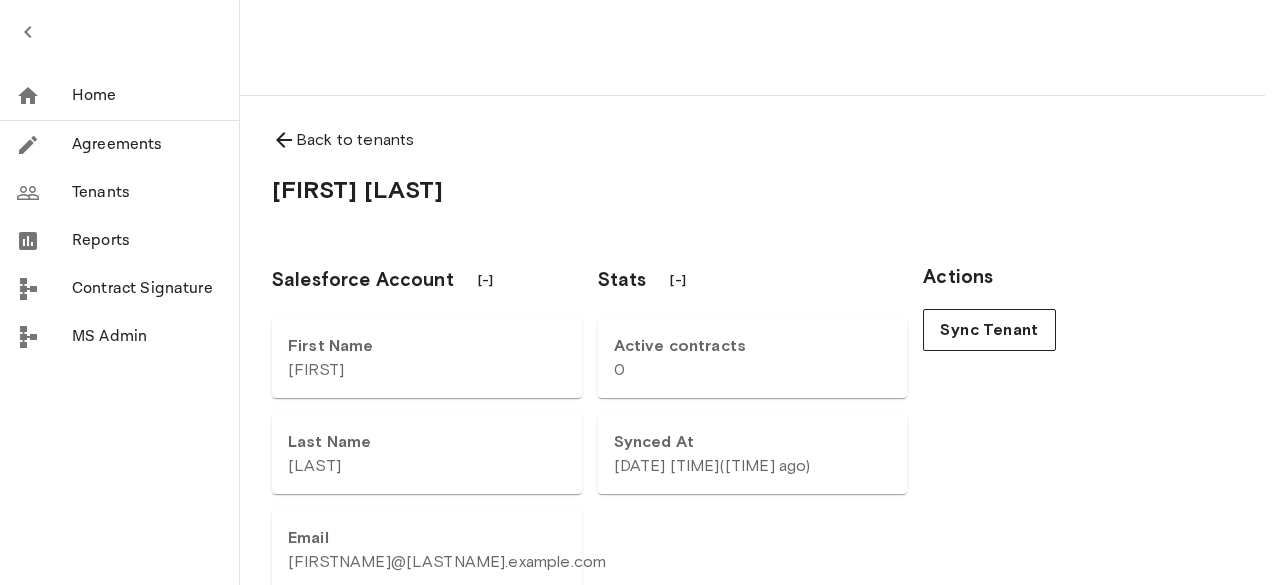 click on "Agreements" at bounding box center [119, 145] 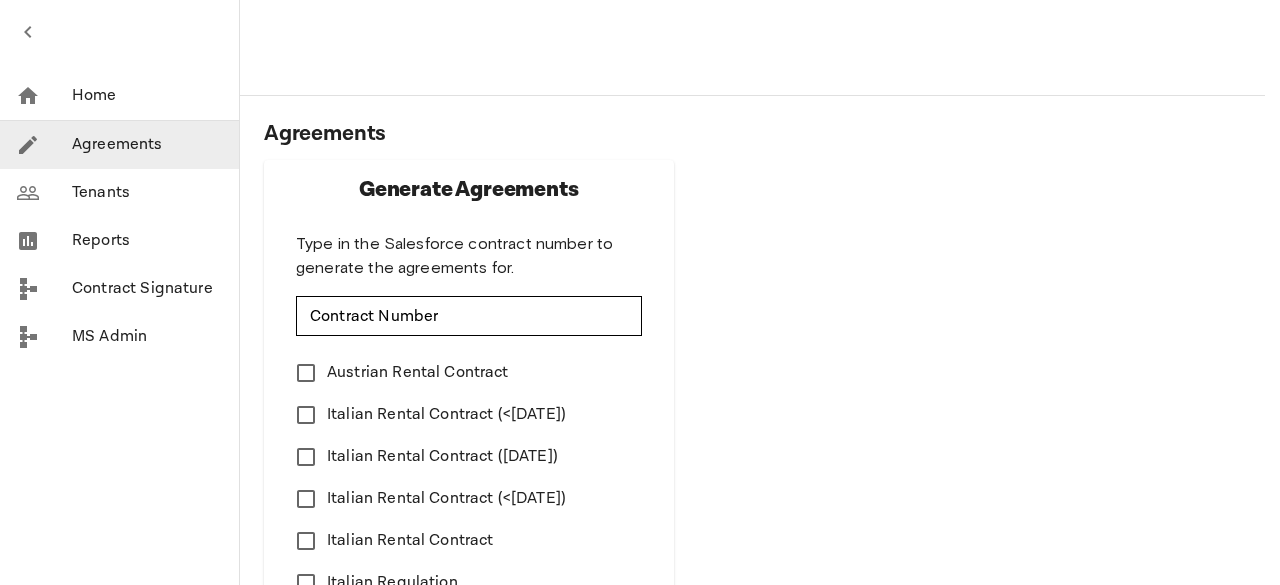 click on "Reports" at bounding box center [119, 241] 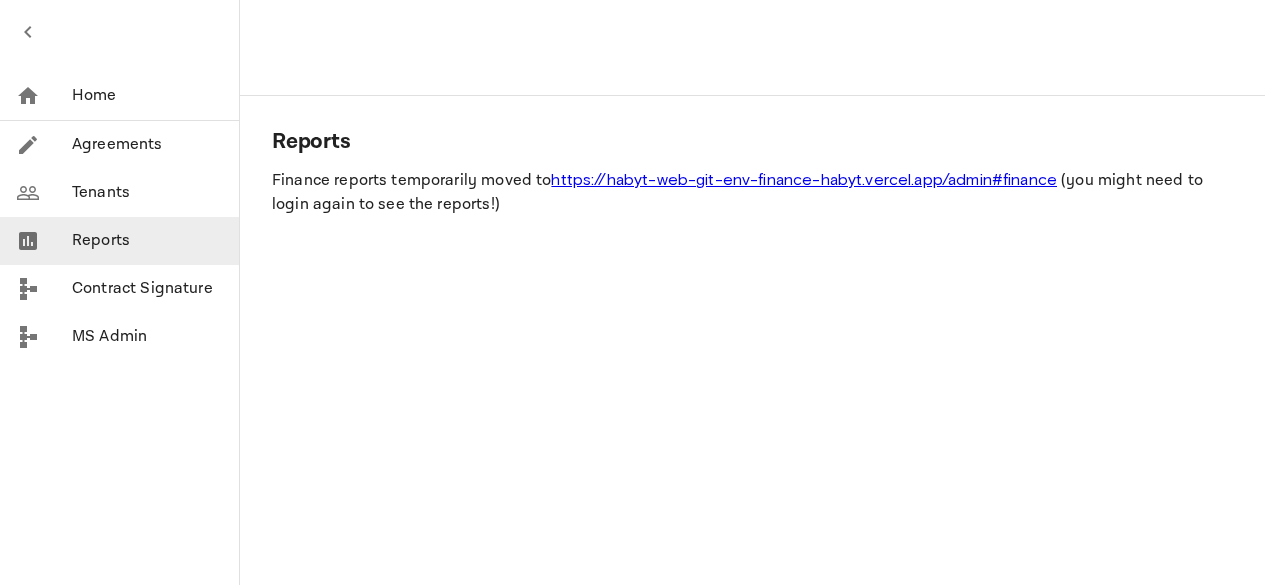 click on "Contract Signature" at bounding box center (119, 289) 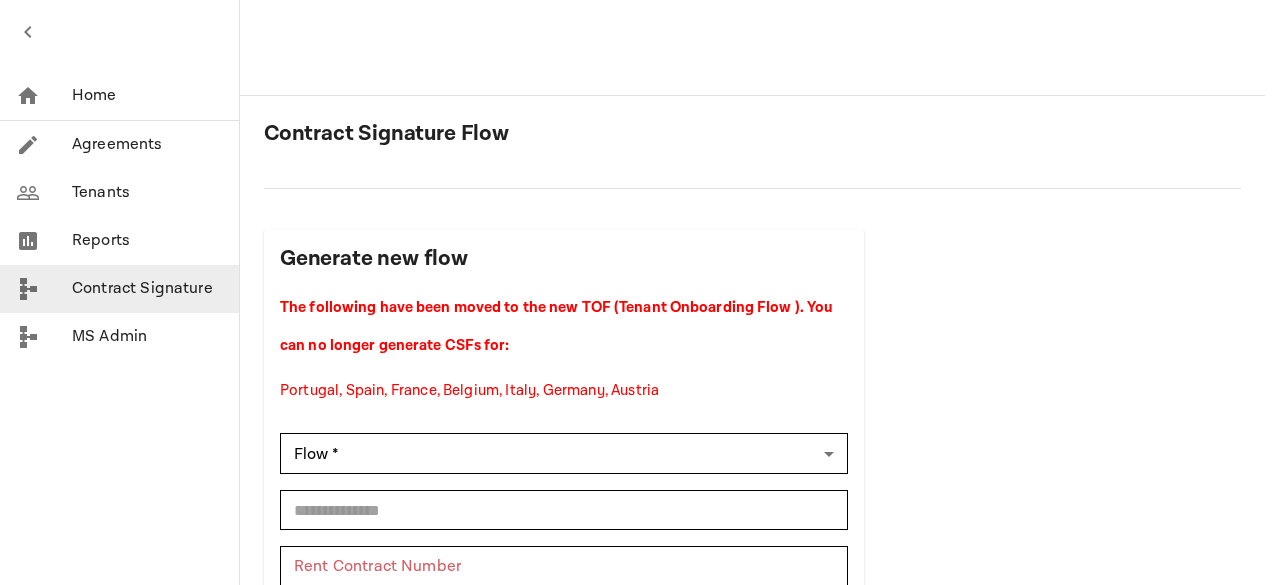 click on "MS Admin" at bounding box center [147, 337] 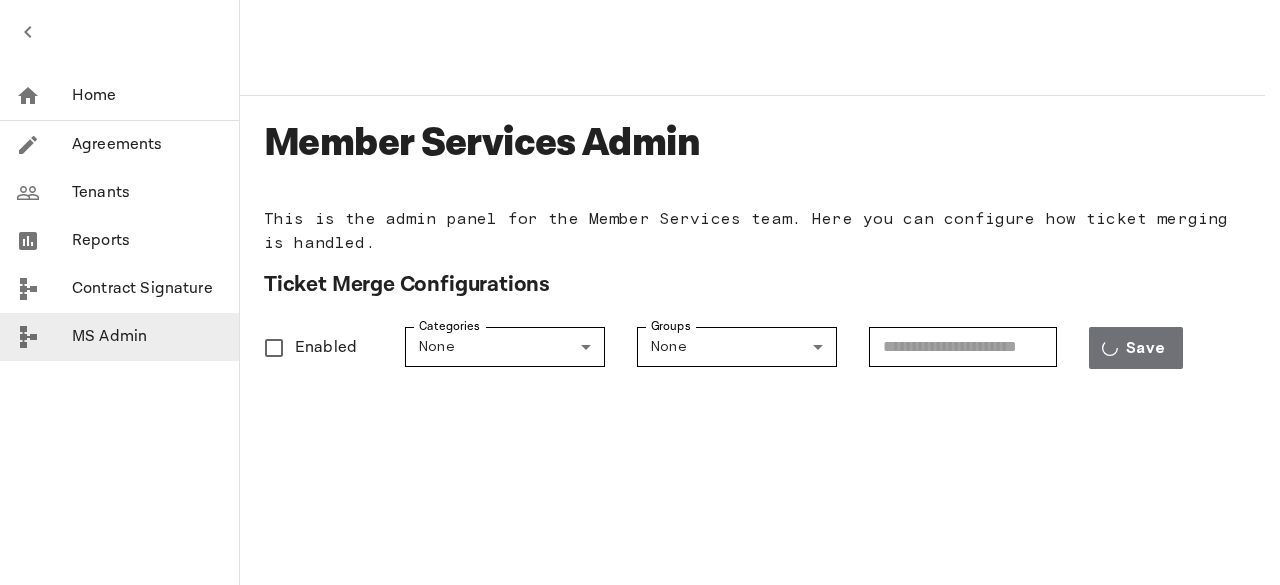 type on "**********" 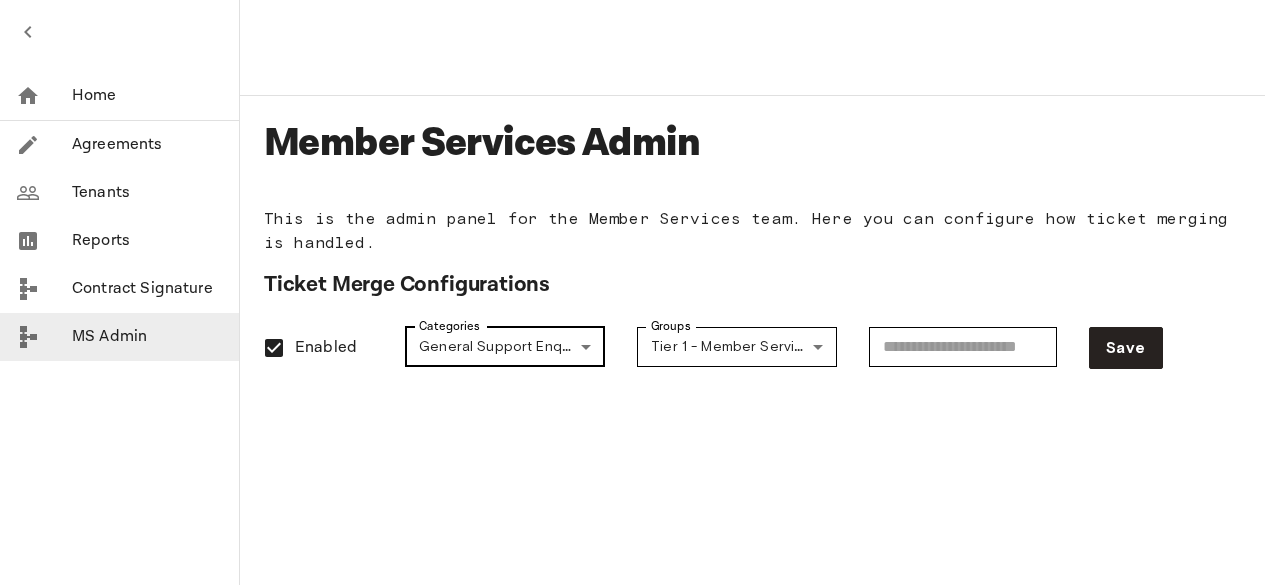 click on "**********" at bounding box center [640, 292] 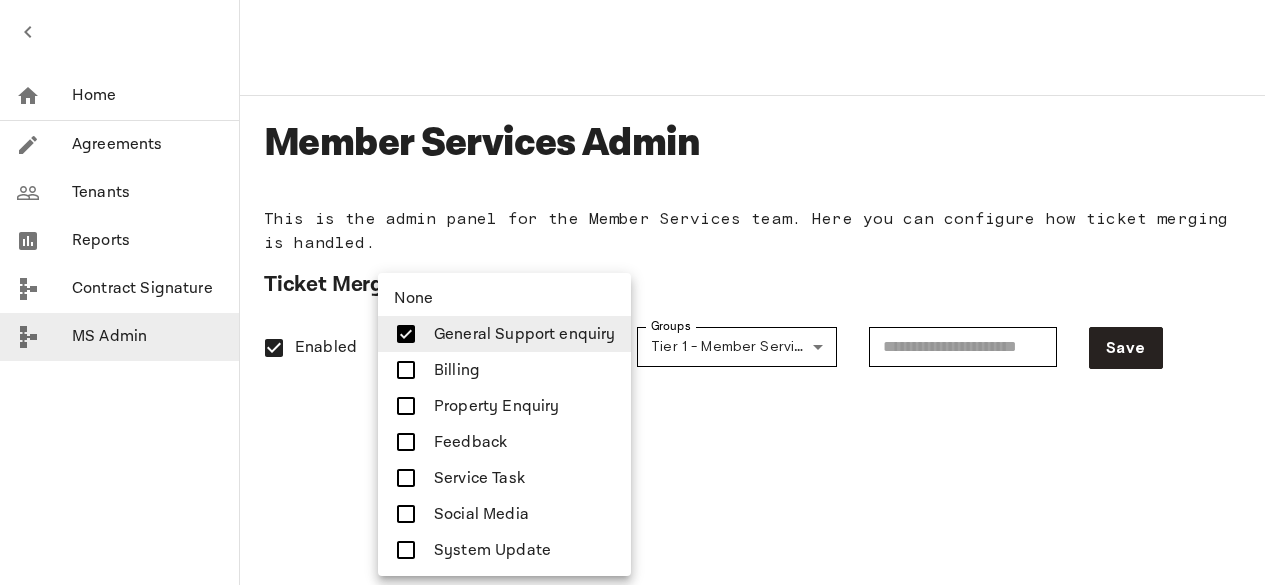 click on "Billing" at bounding box center (504, 370) 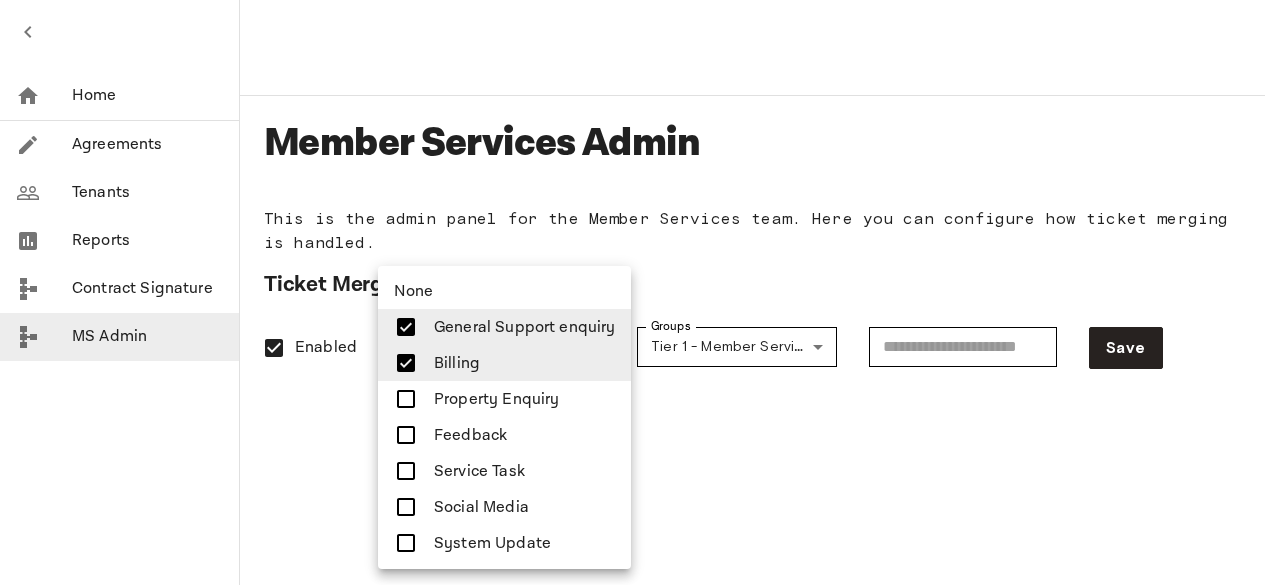 type on "**********" 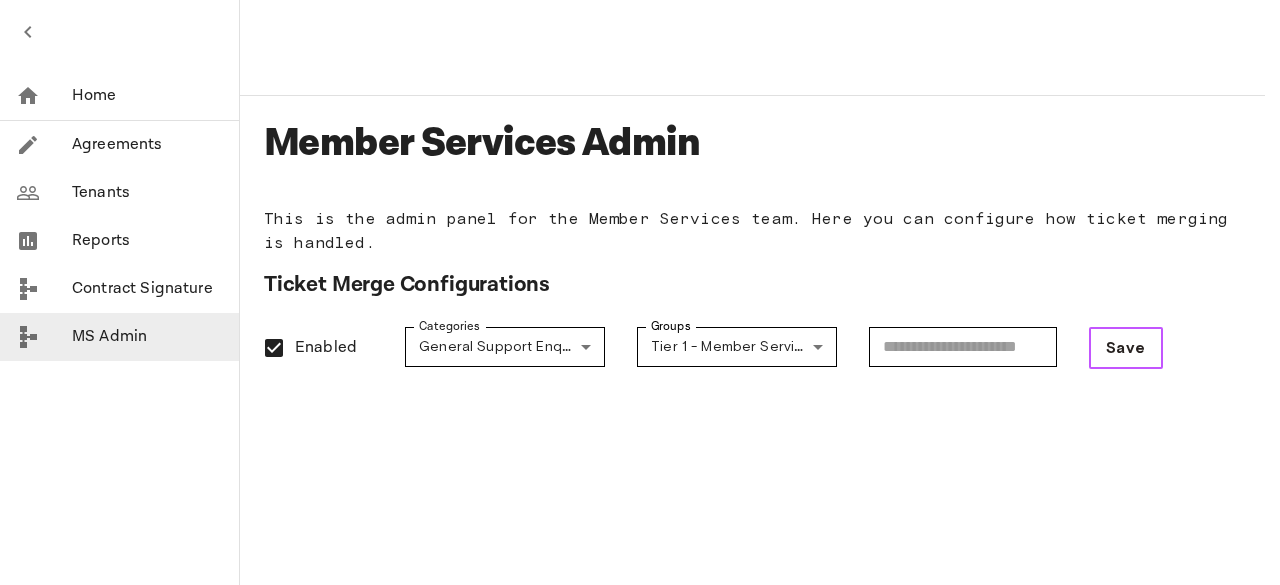 click on "Save" at bounding box center [1126, 348] 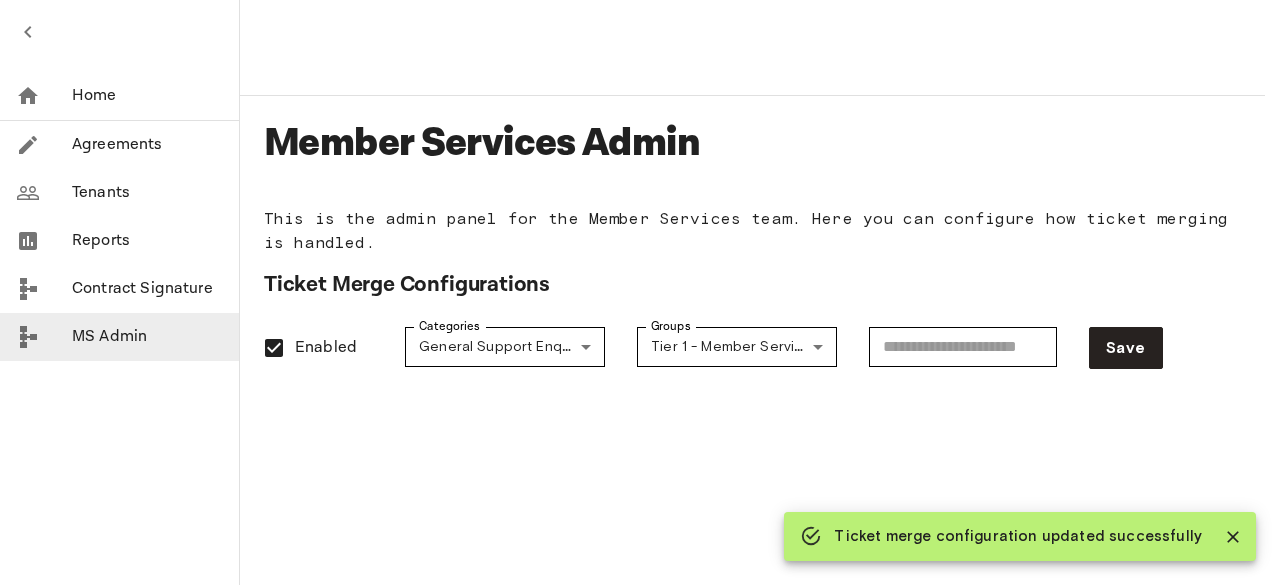 click on "Ticket Merge Configurations" at bounding box center [752, 291] 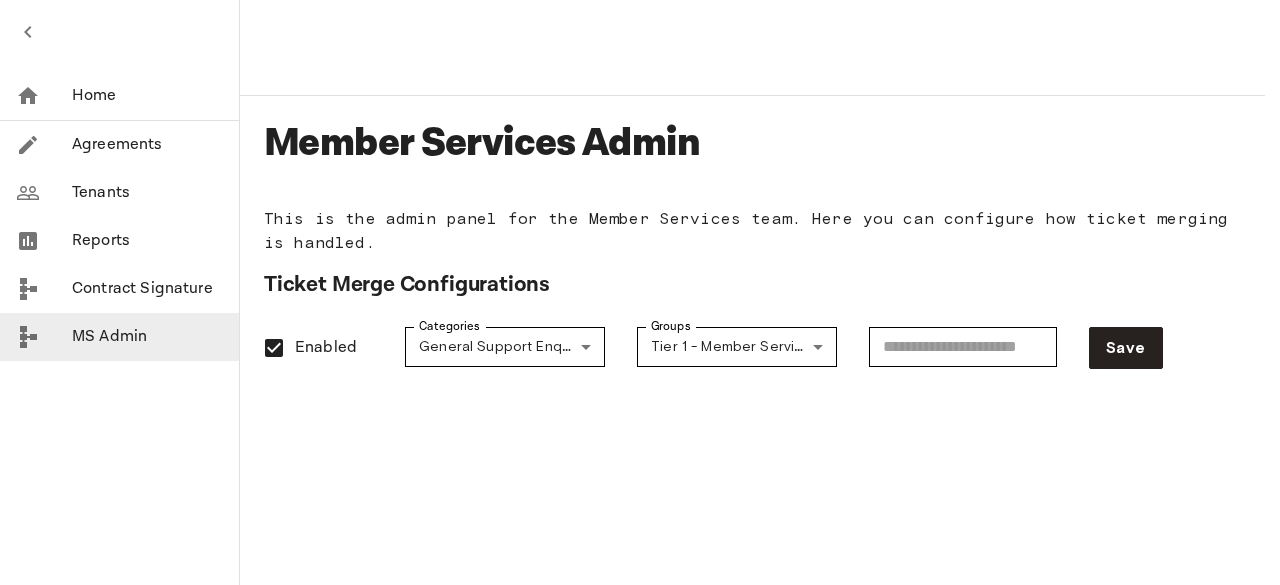 click on "Ticket Merge Configurations" at bounding box center (752, 285) 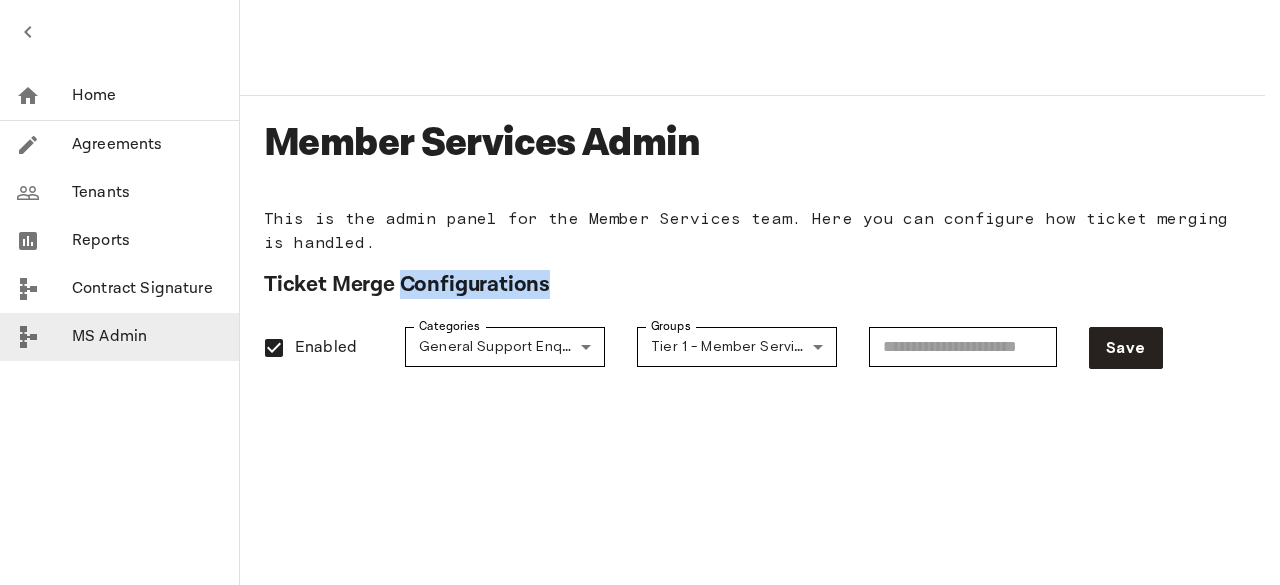 click on "Ticket Merge Configurations" at bounding box center [752, 285] 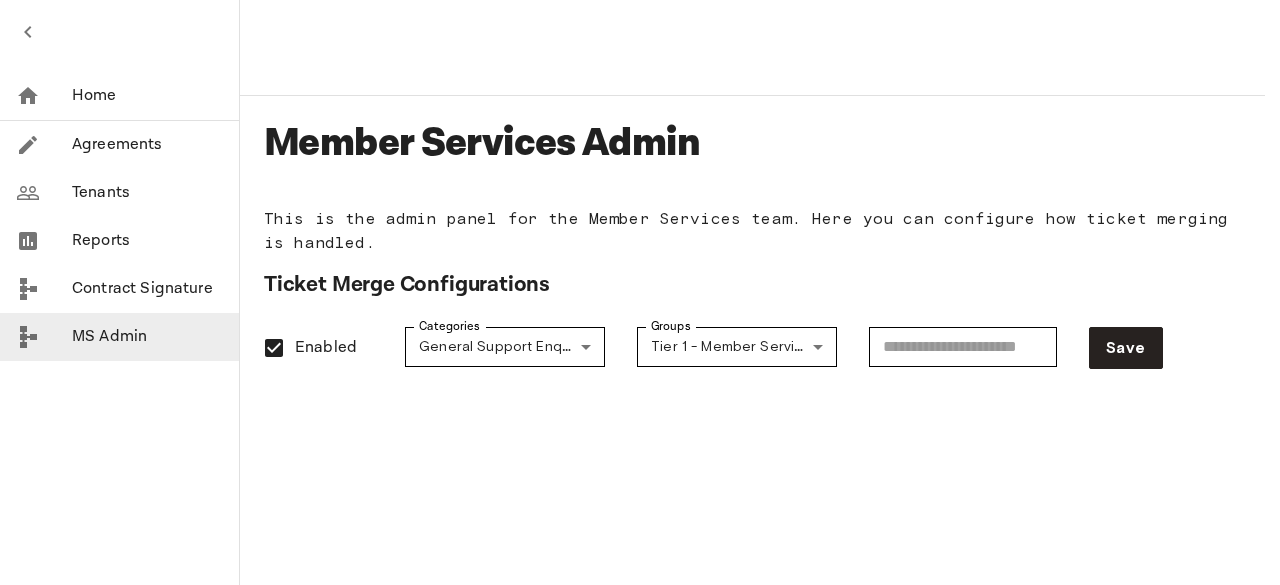 click on "**********" at bounding box center [632, 340] 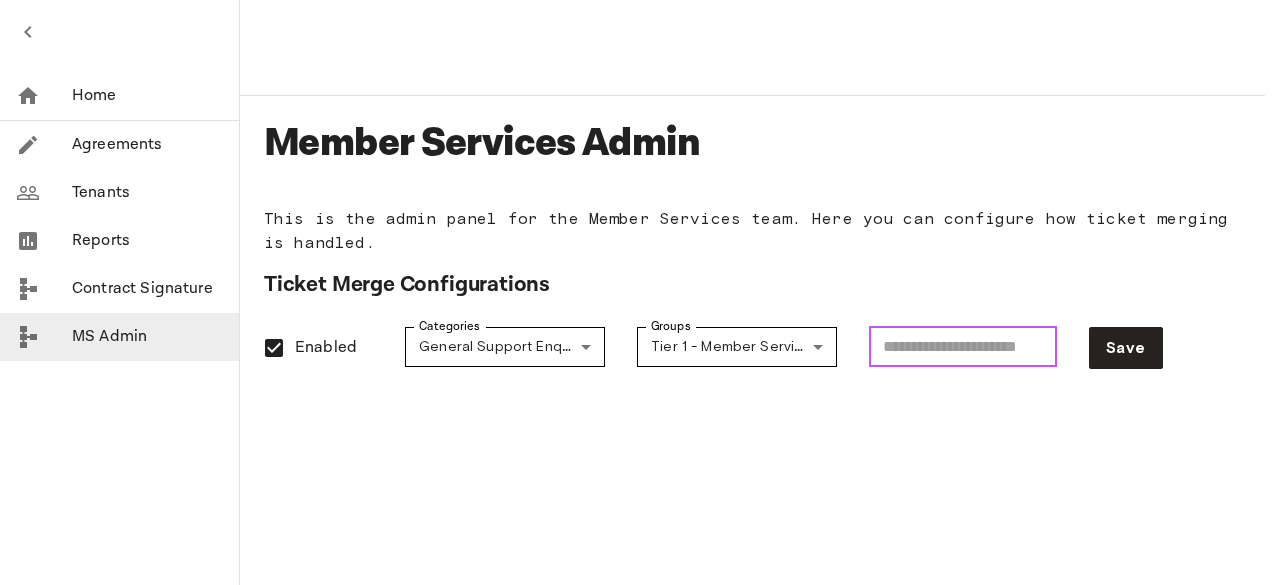 click on "***" at bounding box center (963, 347) 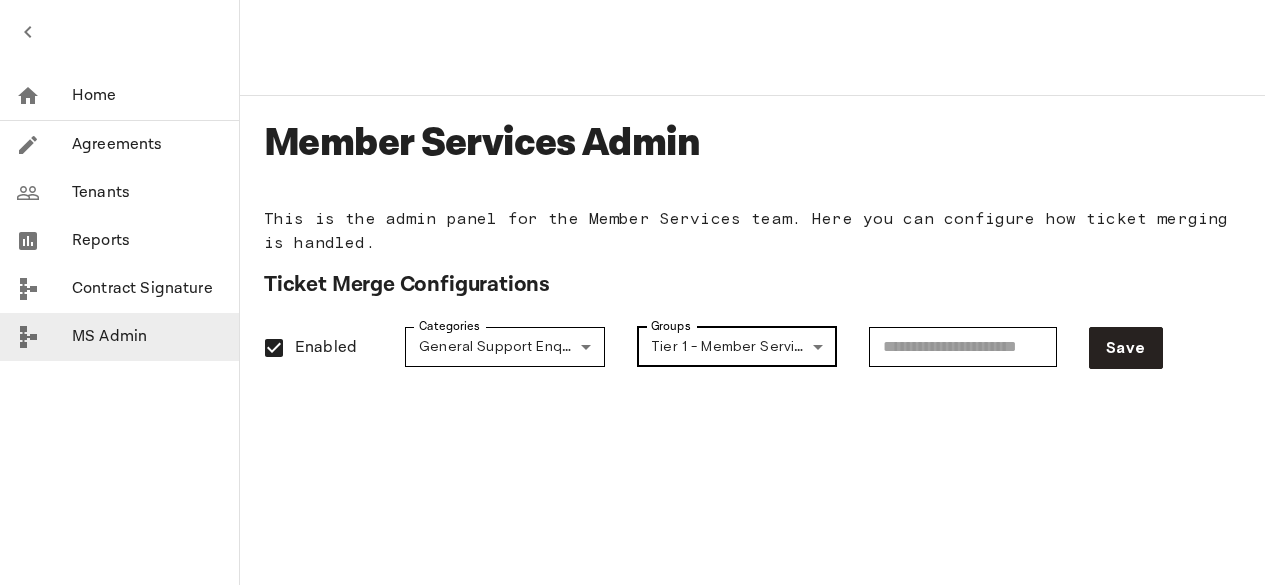 click on "**********" at bounding box center (640, 292) 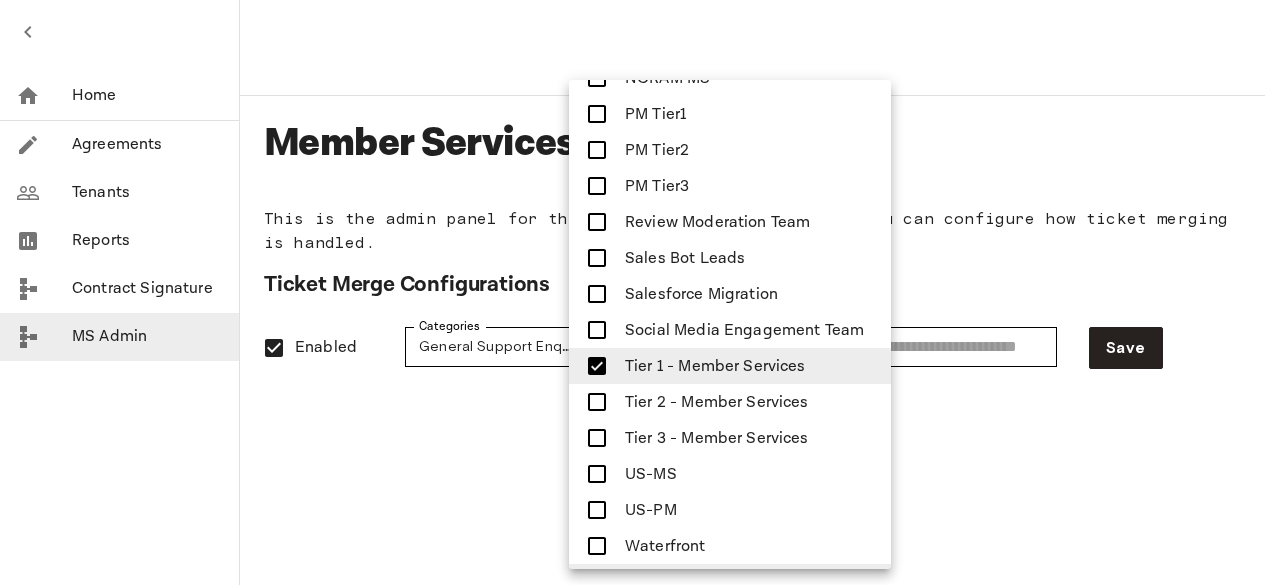 scroll, scrollTop: 462, scrollLeft: 0, axis: vertical 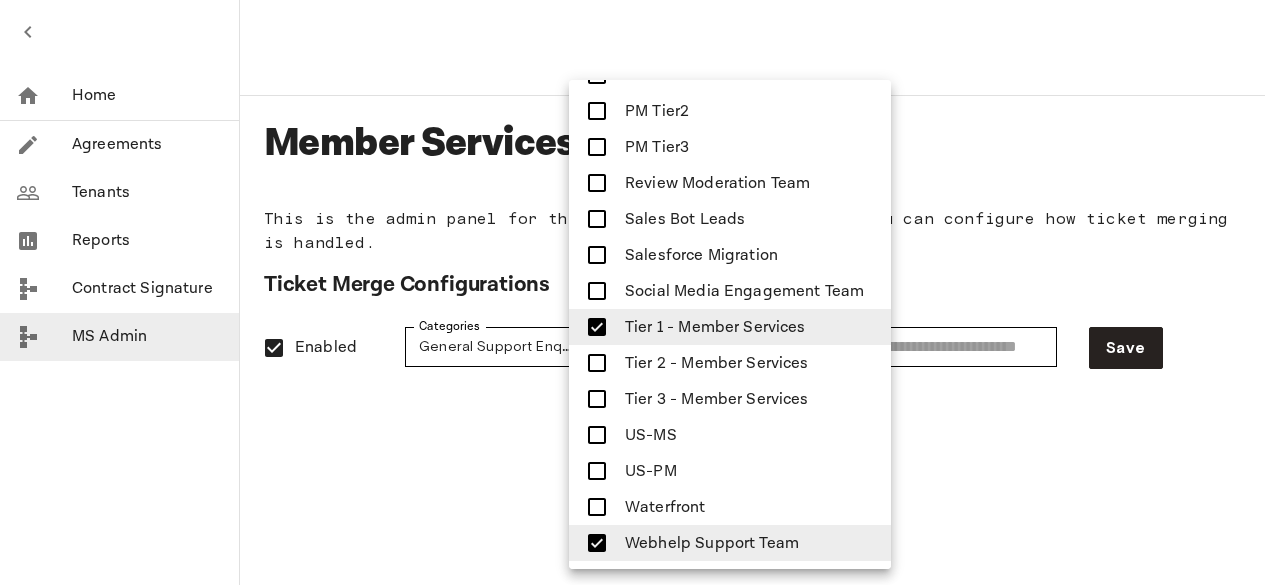 click on "Tier 2 - Member Services" at bounding box center [717, 363] 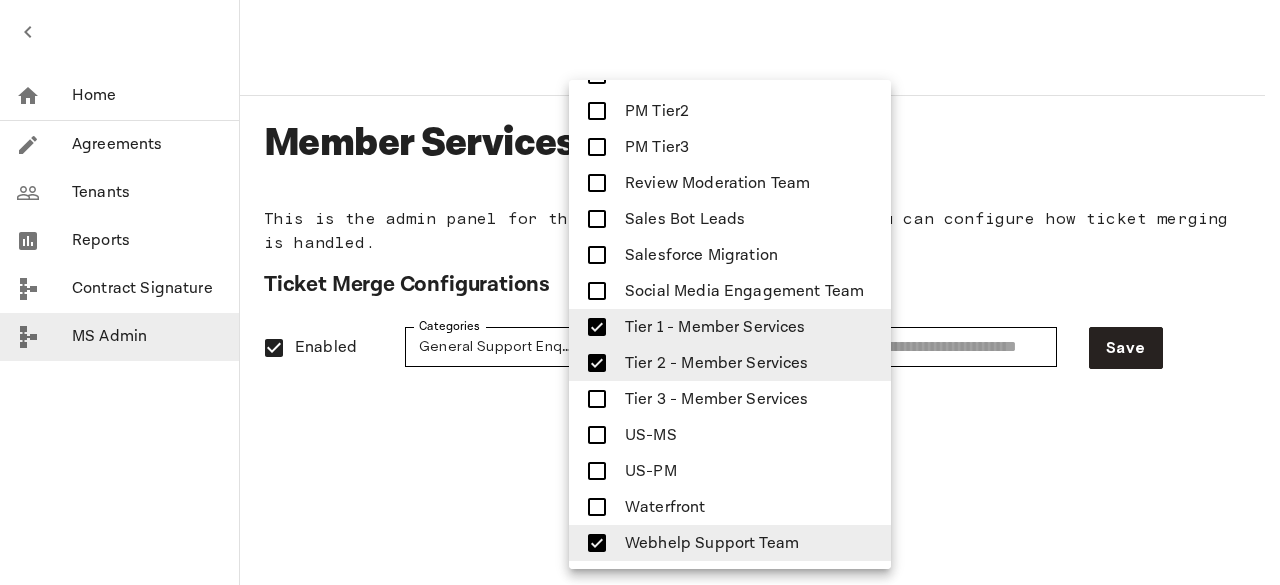 click on "Tier 3 - Member Services" at bounding box center [717, 399] 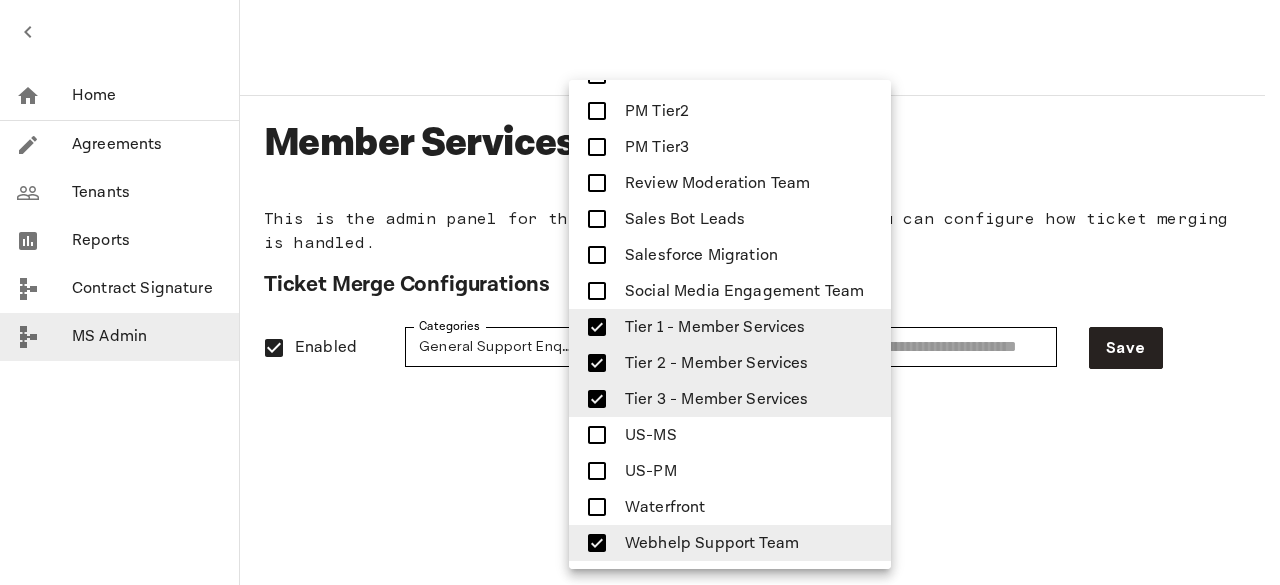 click at bounding box center (640, 292) 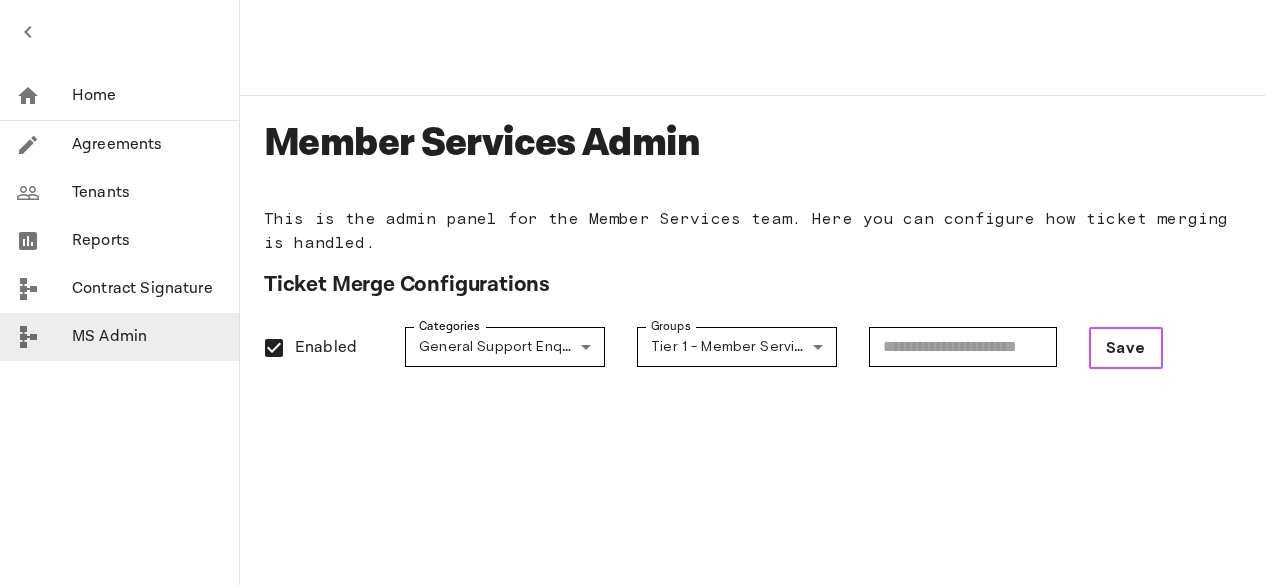 click on "Save" at bounding box center [1126, 348] 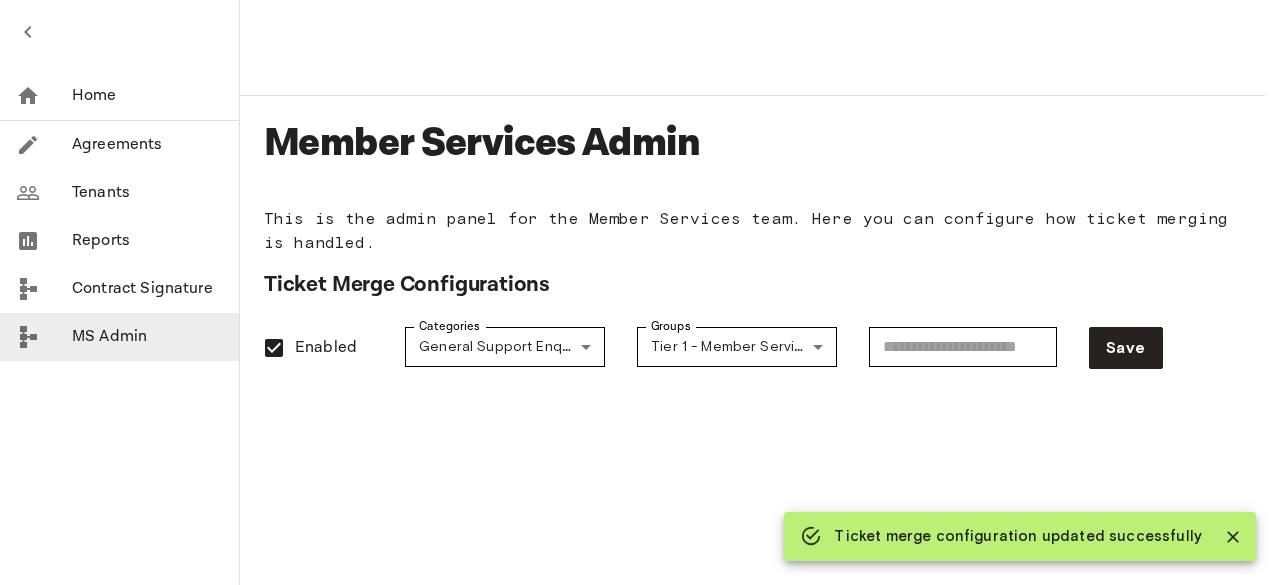 click on "Ticket merge configuration updated successfully" at bounding box center (1018, 536) 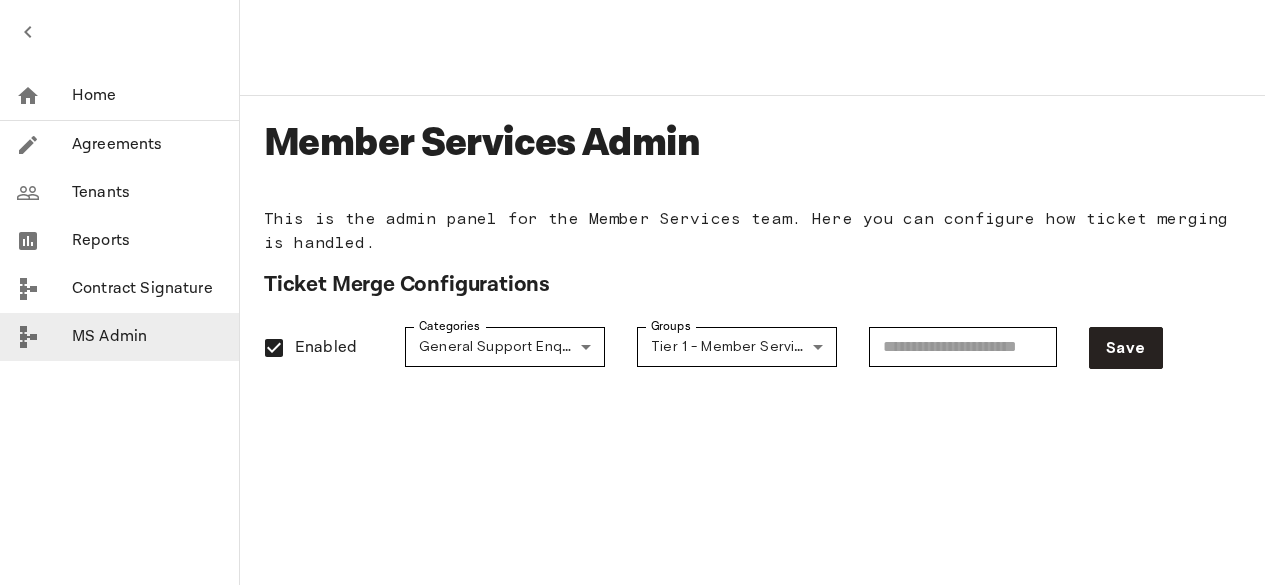 click on "Member Services Admin" at bounding box center (752, 143) 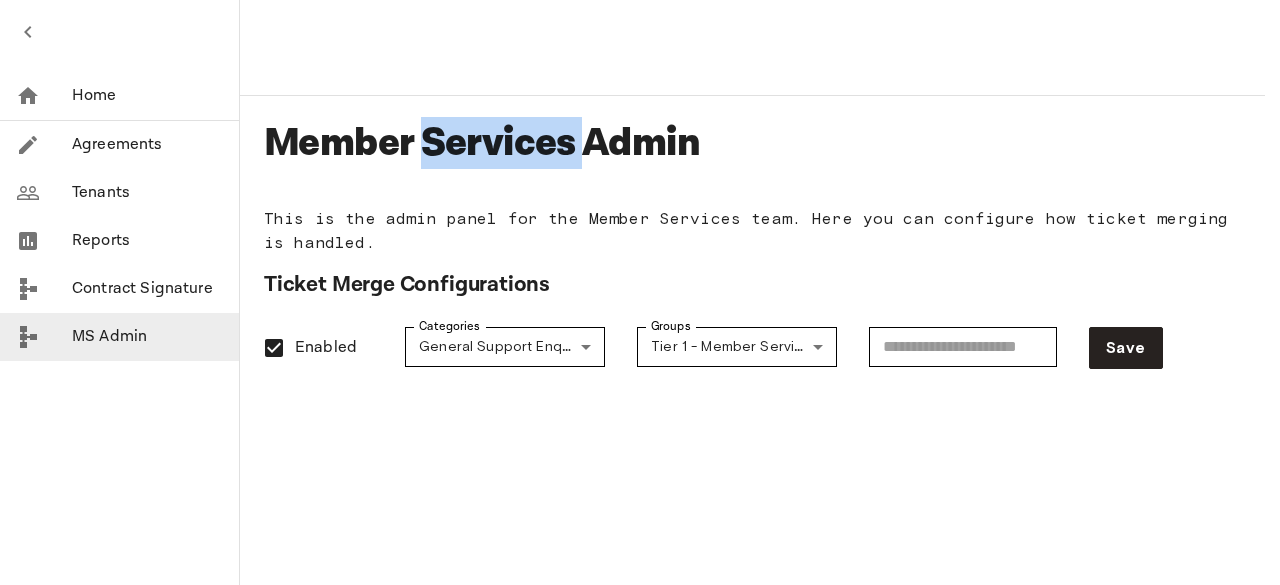click on "Member Services Admin" at bounding box center [752, 143] 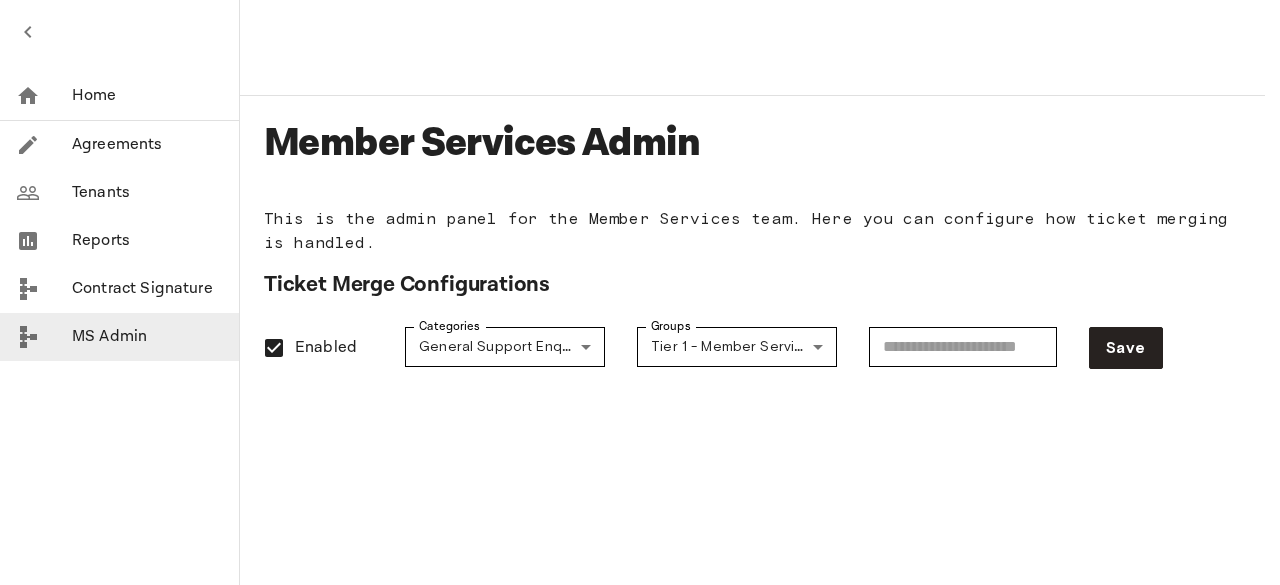 click on "**********" at bounding box center [632, 340] 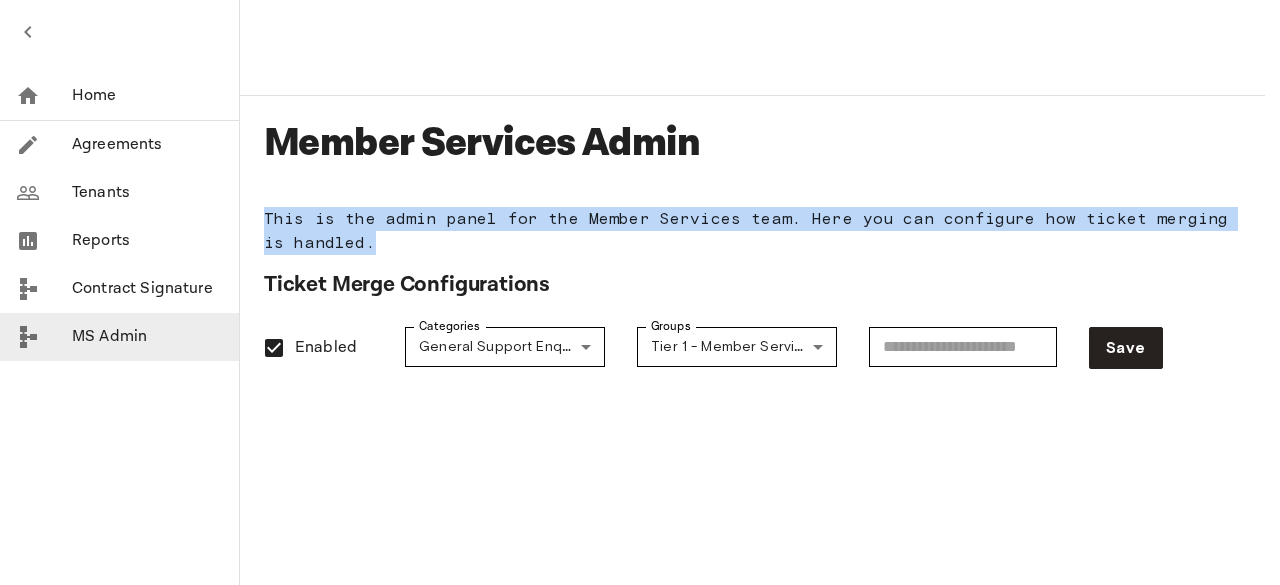 drag, startPoint x: 480, startPoint y: 227, endPoint x: 1038, endPoint y: 234, distance: 558.0439 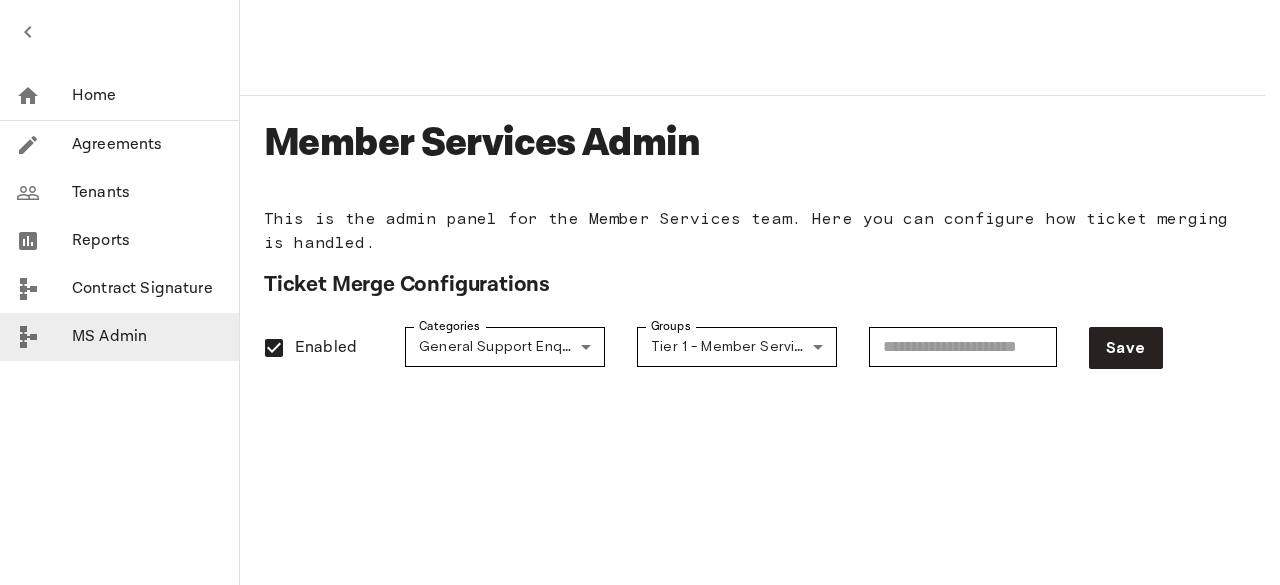 click on "Agreements" at bounding box center [147, 145] 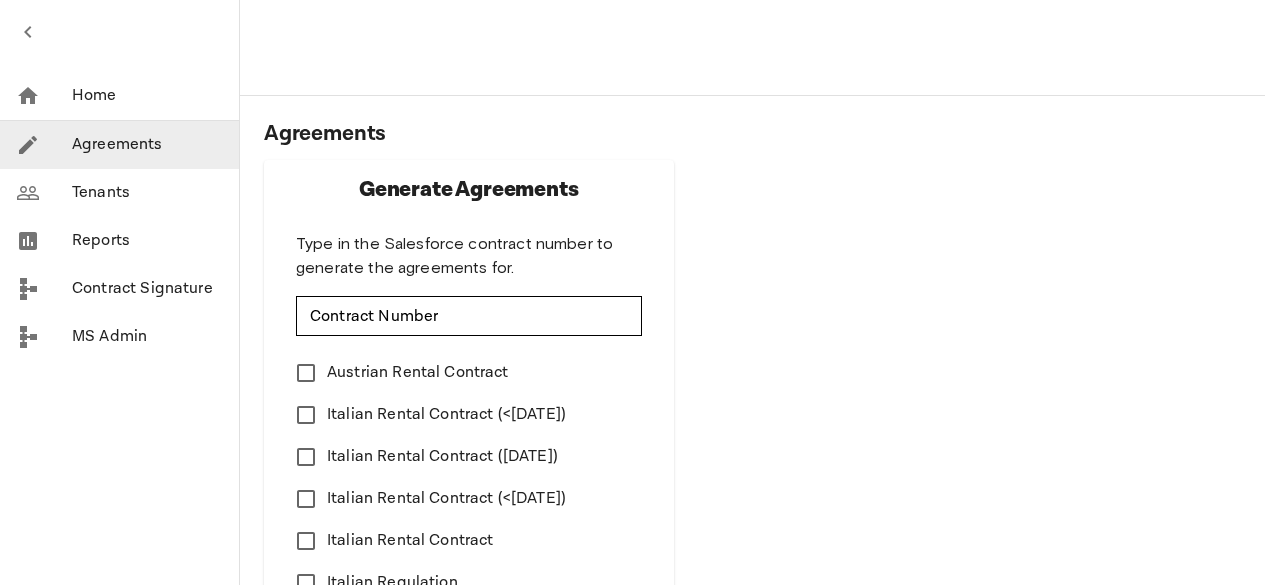 click on "Tenants" at bounding box center (147, 193) 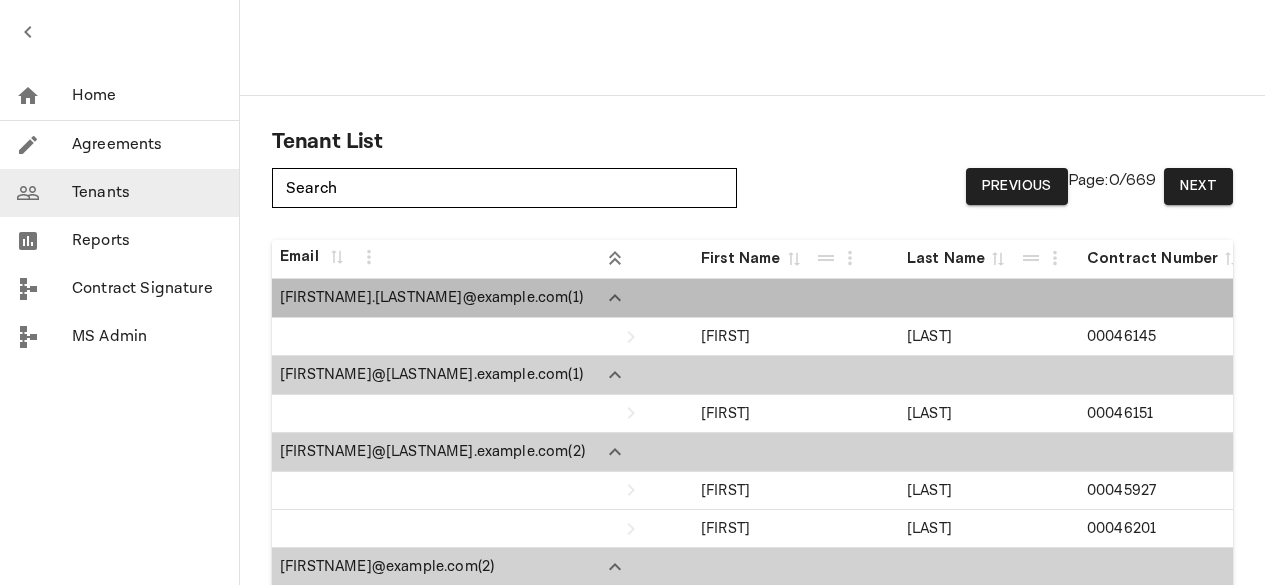 click on "[EMAIL] ( 1 )" at bounding box center [432, 298] 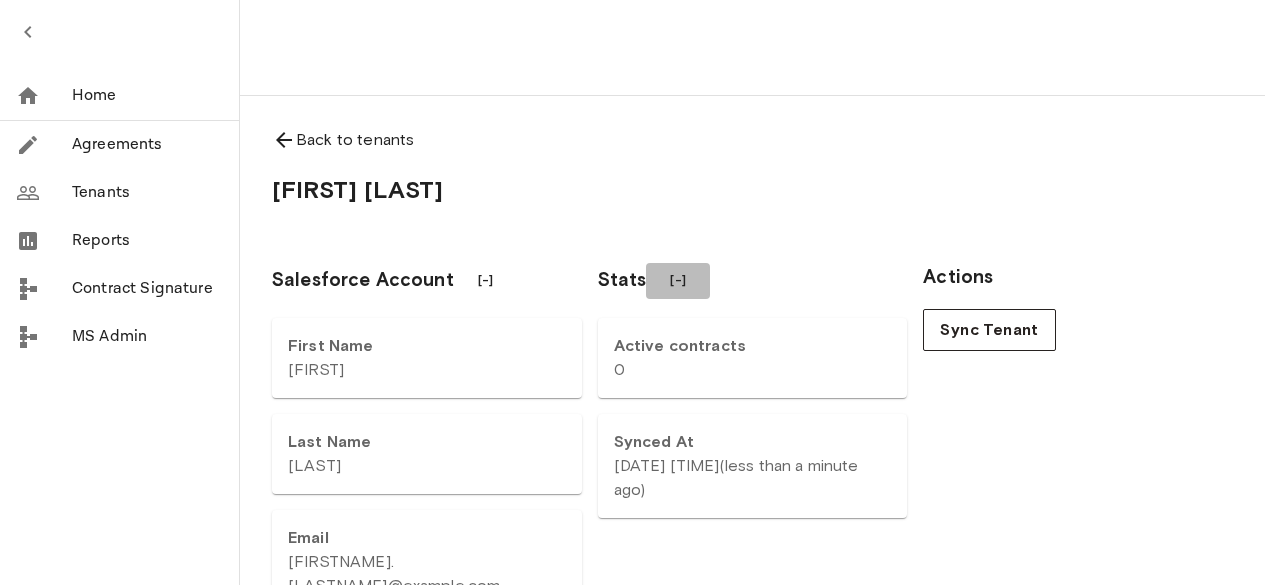 click on "[-]" at bounding box center (678, 281) 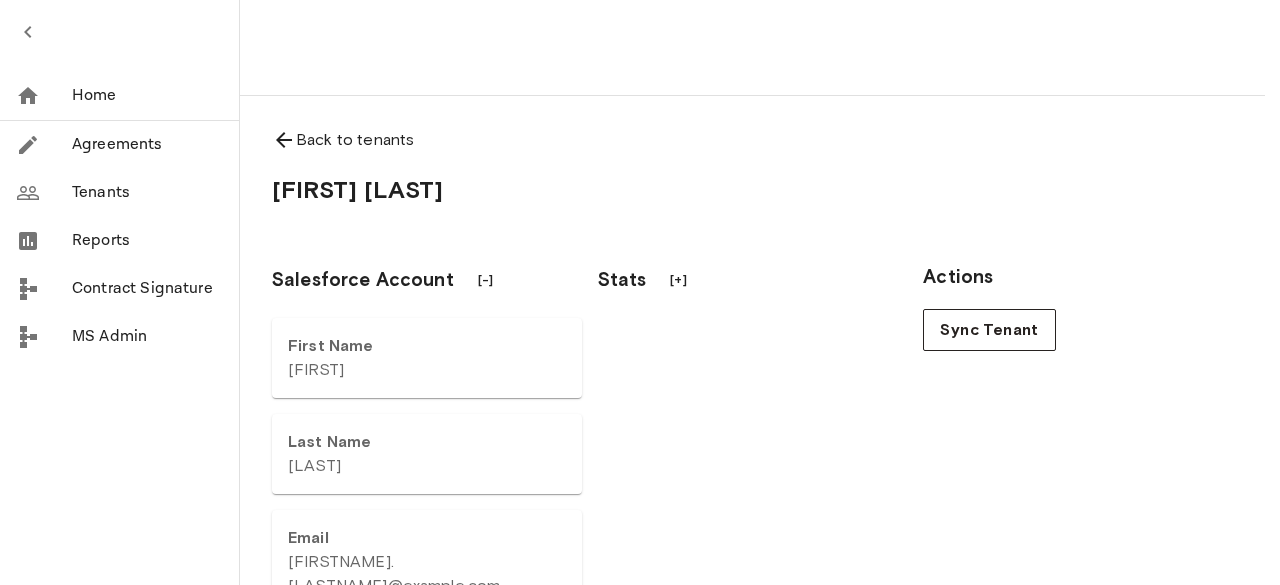 click on "[+]" at bounding box center [678, 281] 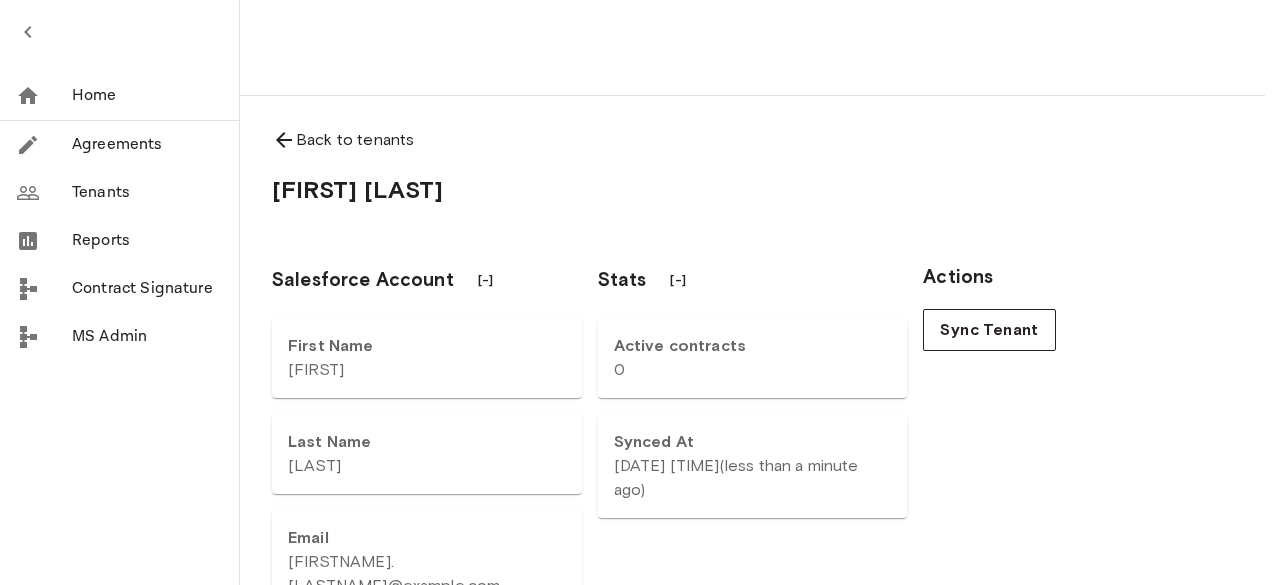 click on "[-]" at bounding box center [486, 281] 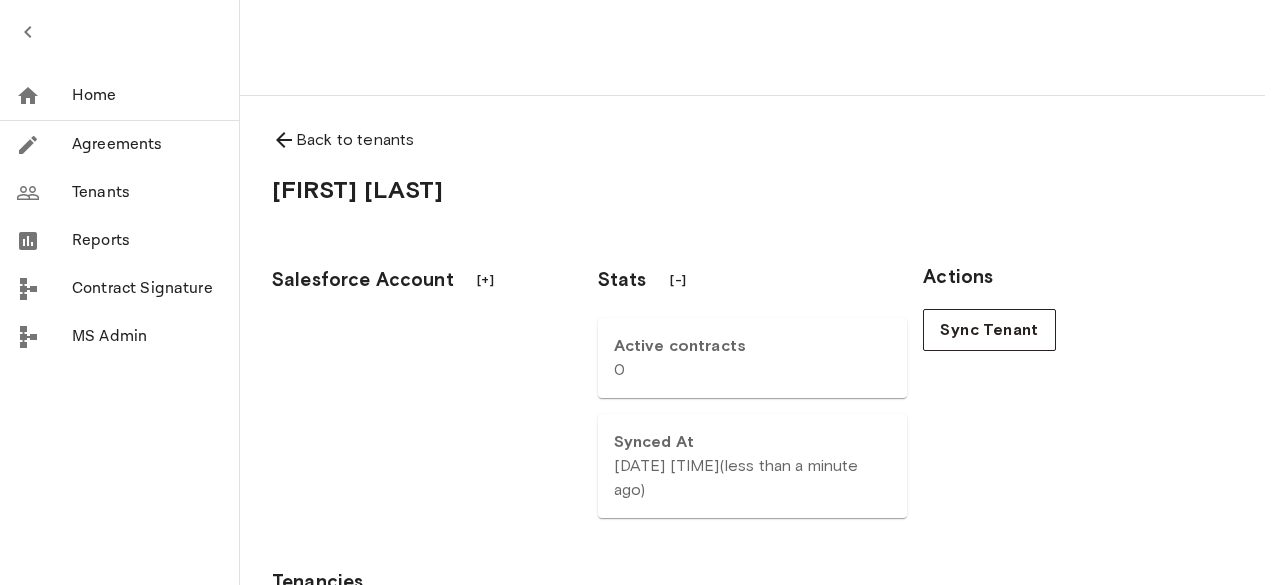 click on "[+]" at bounding box center (486, 281) 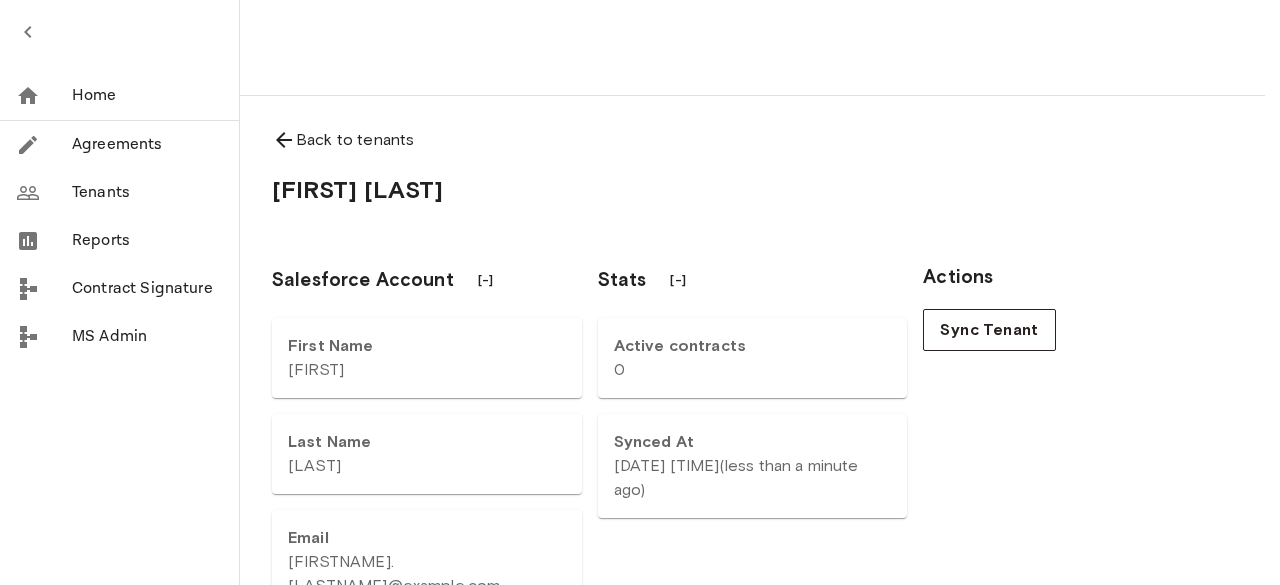 click on "Actions" at bounding box center [1078, 277] 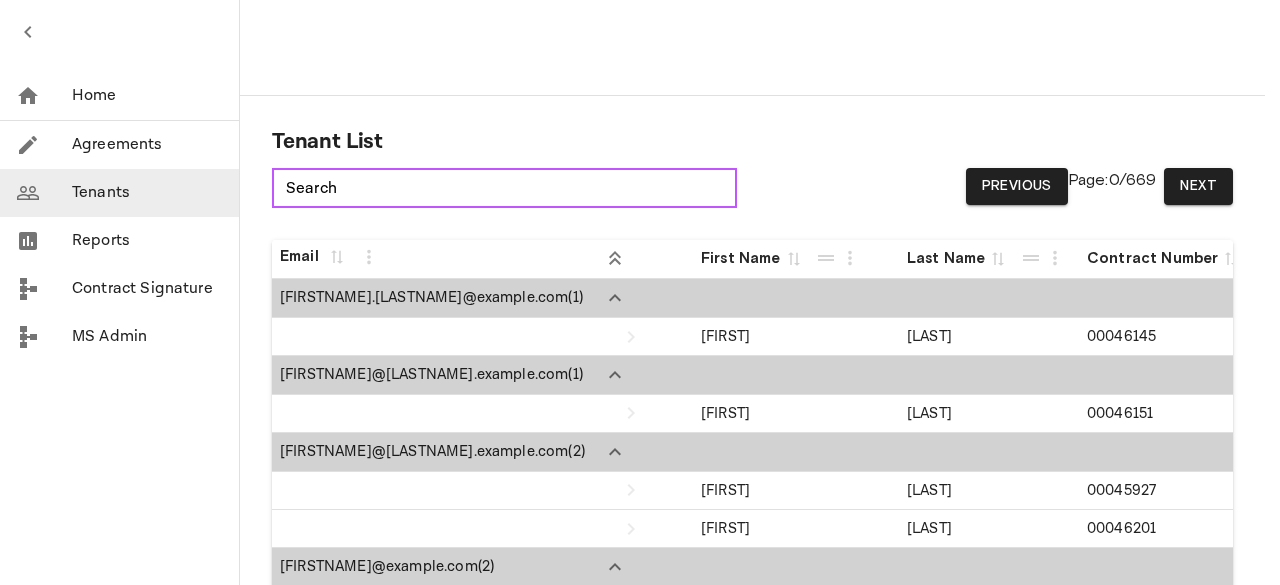 click on "Search" at bounding box center (504, 188) 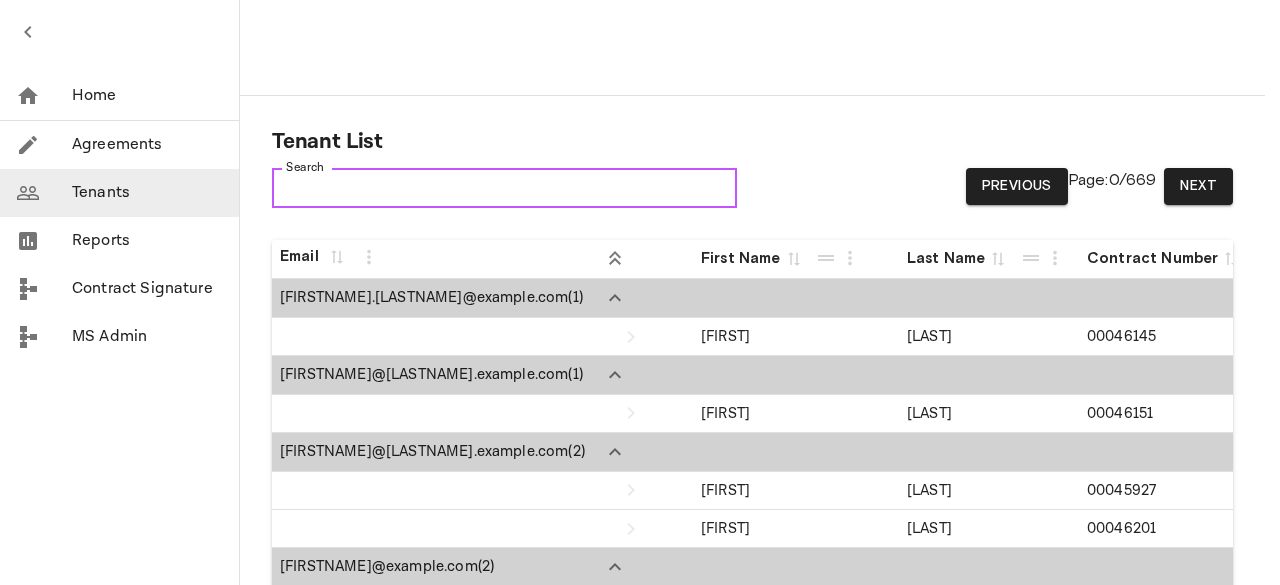 paste on "**********" 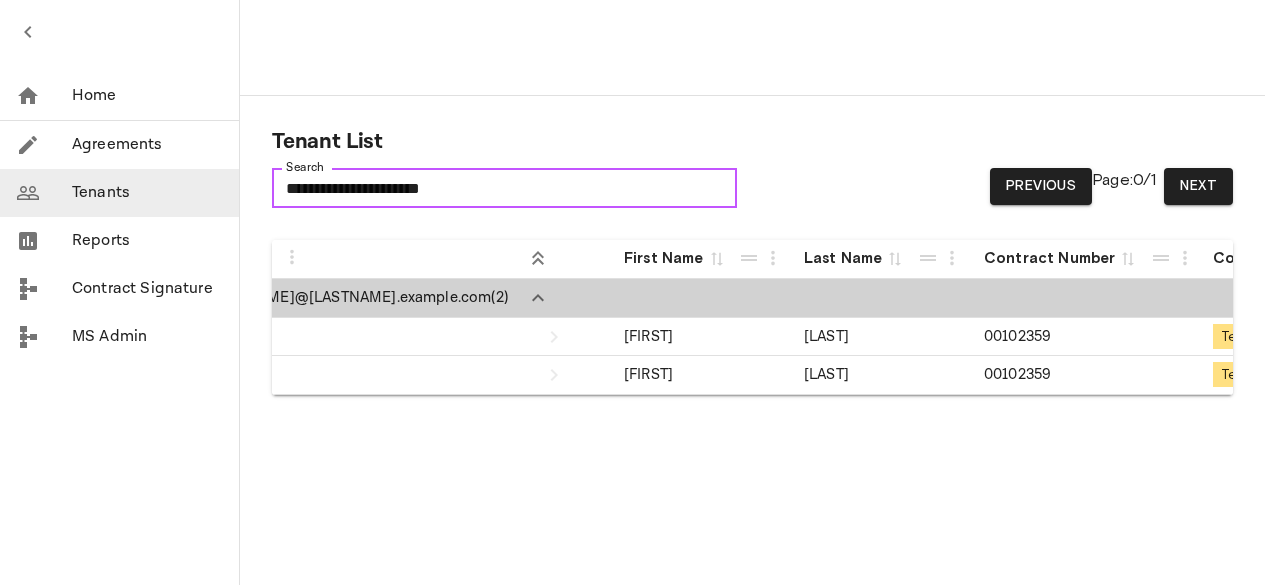 scroll, scrollTop: 0, scrollLeft: 148, axis: horizontal 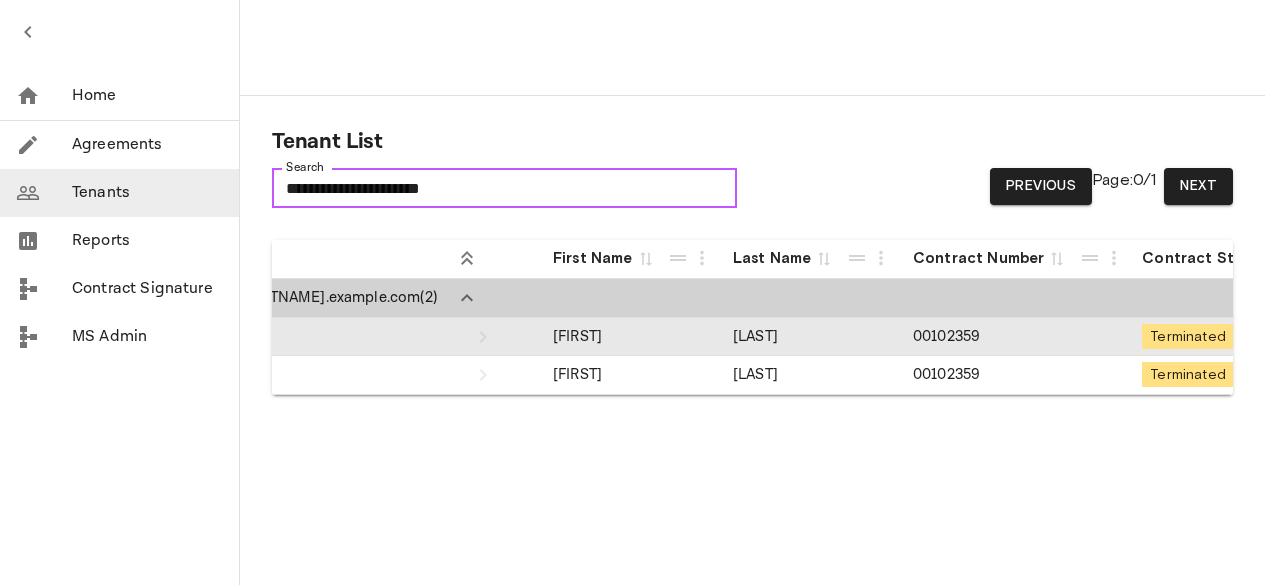 type on "**********" 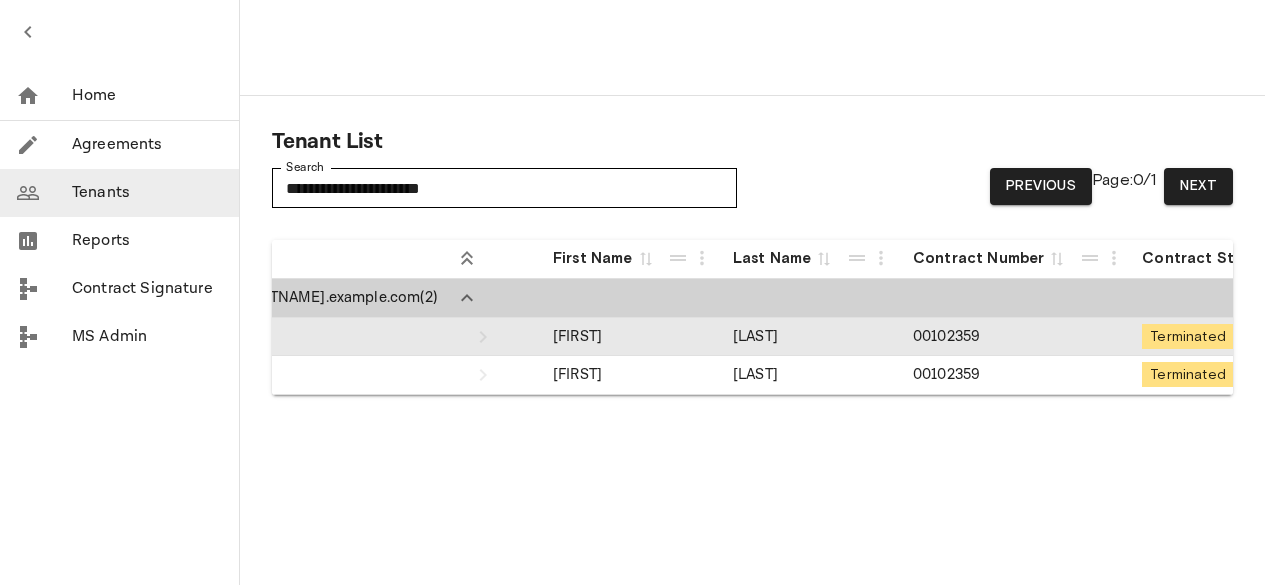 click on "Terminated" at bounding box center (1188, 336) 